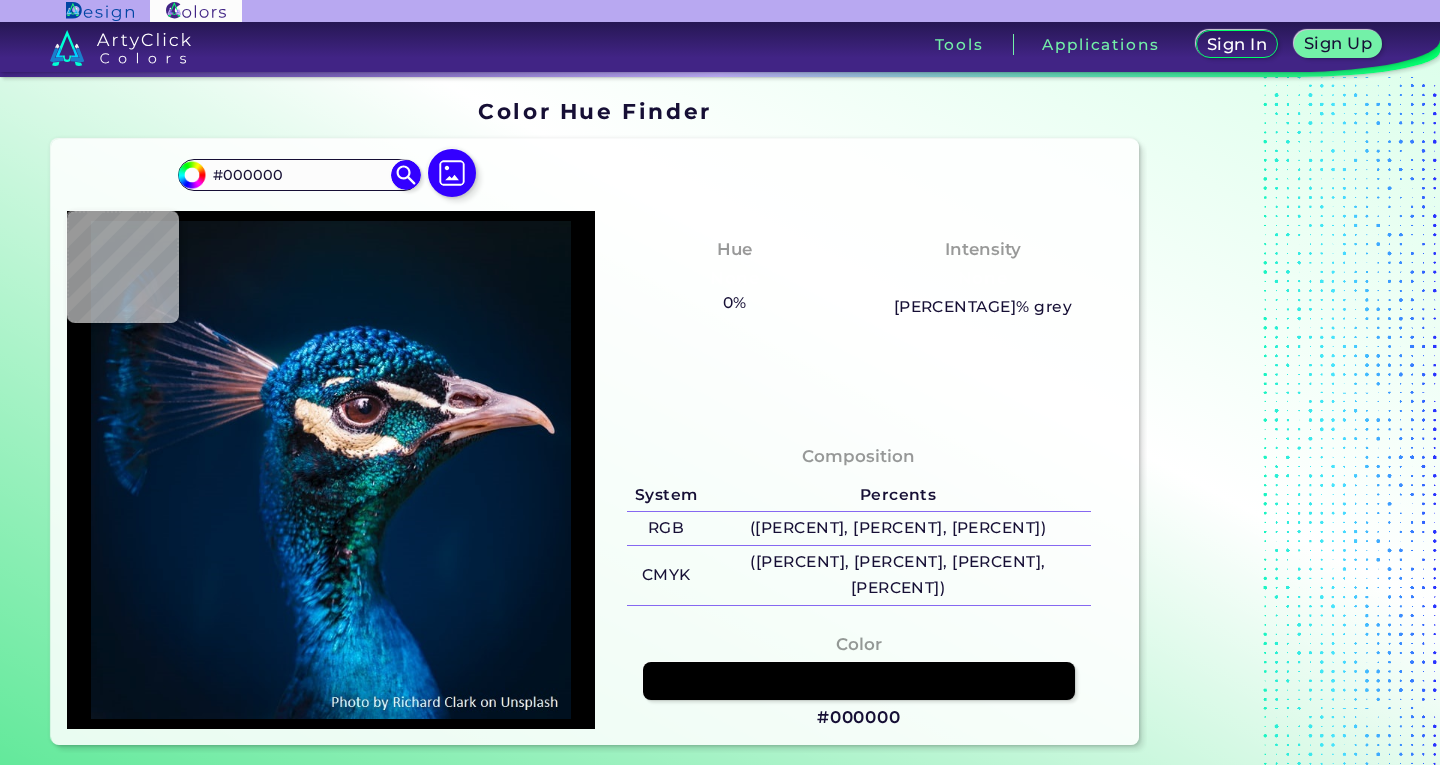 scroll, scrollTop: 0, scrollLeft: 0, axis: both 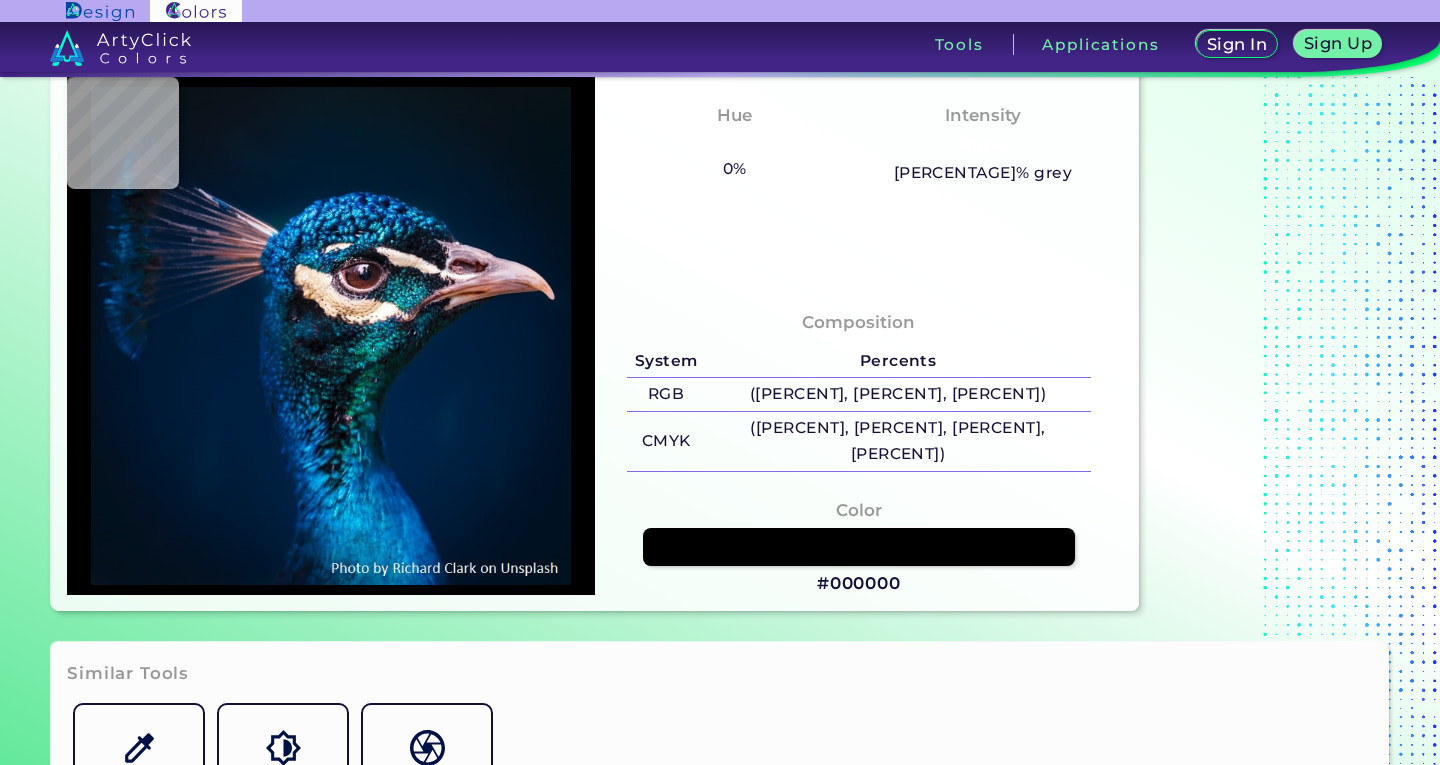 type on "#0f4065" 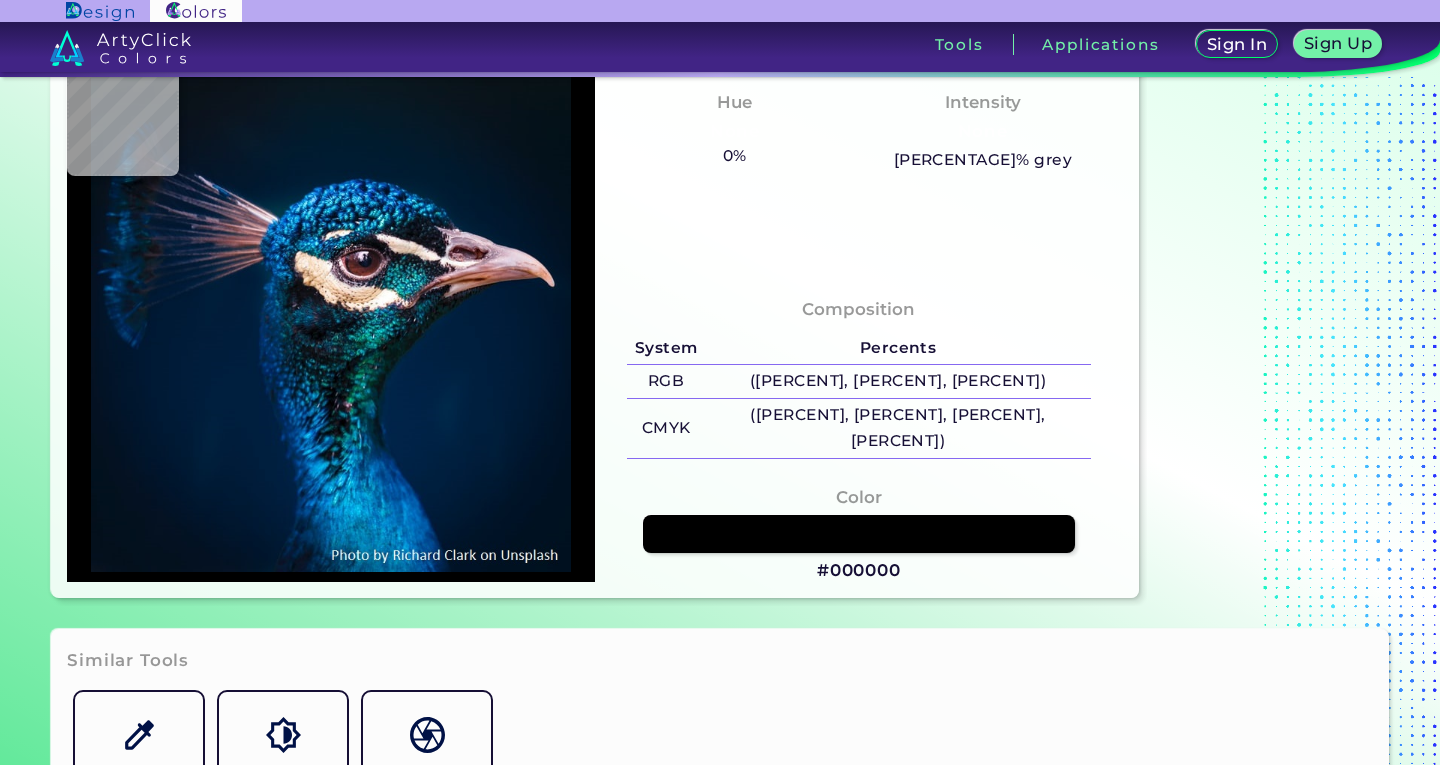 type on "#0f161e" 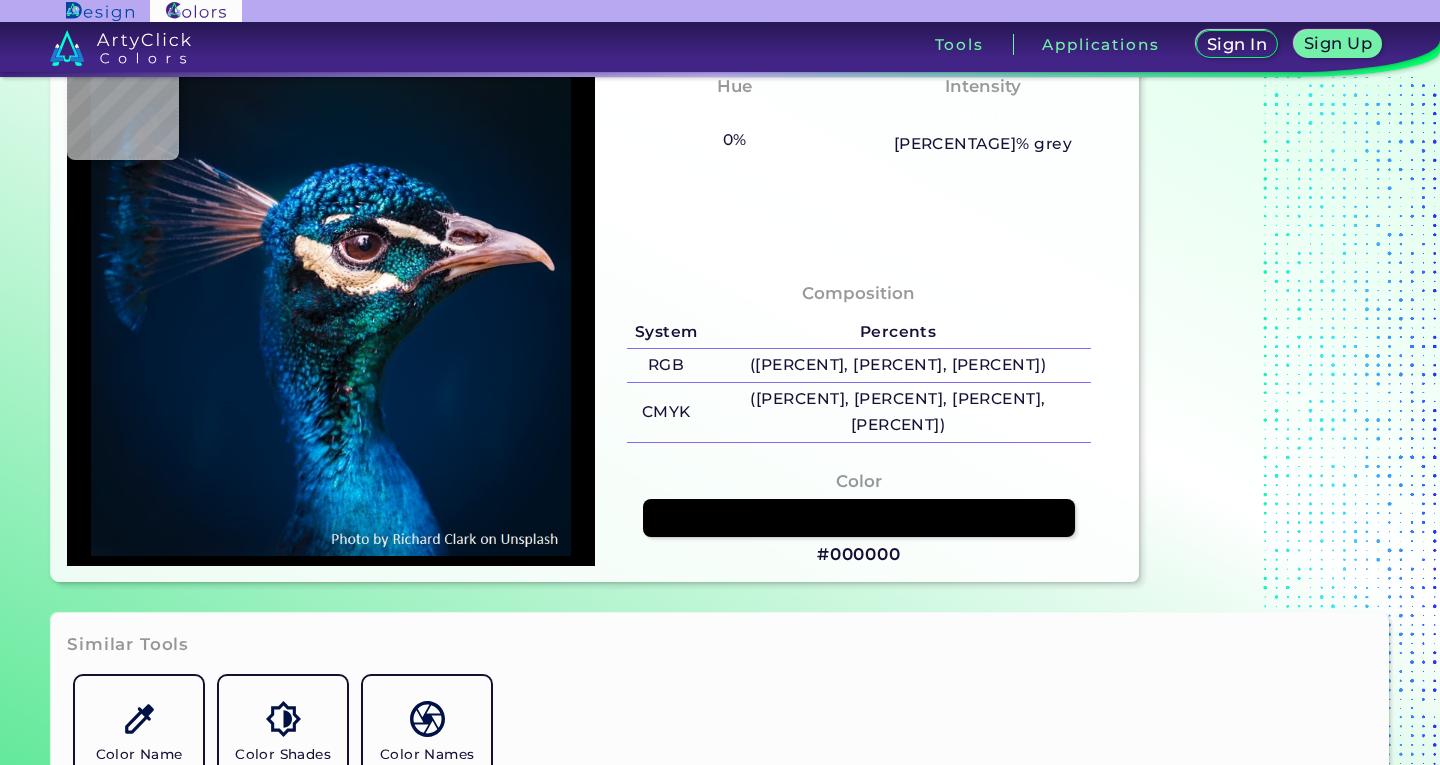 type on "#4d4c59" 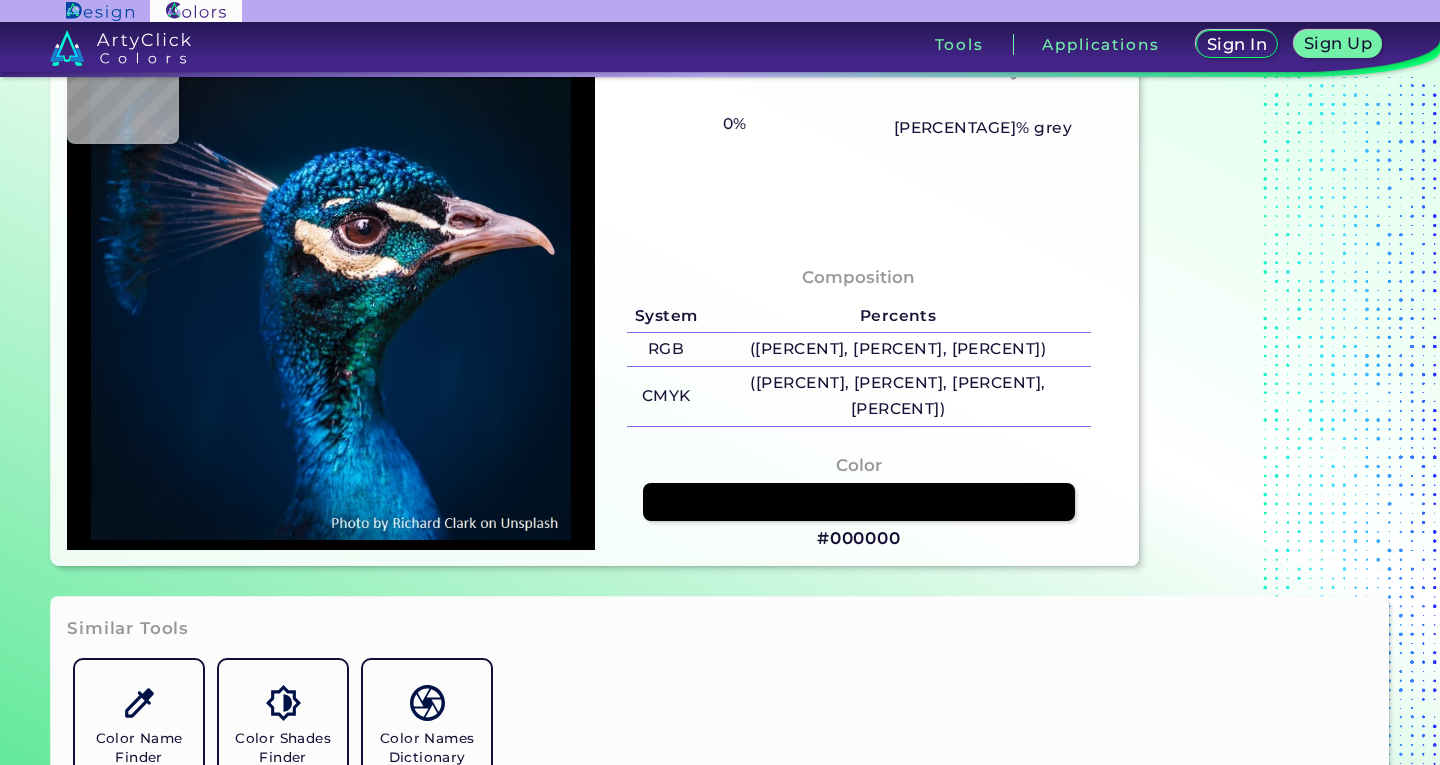 type on "#13131c" 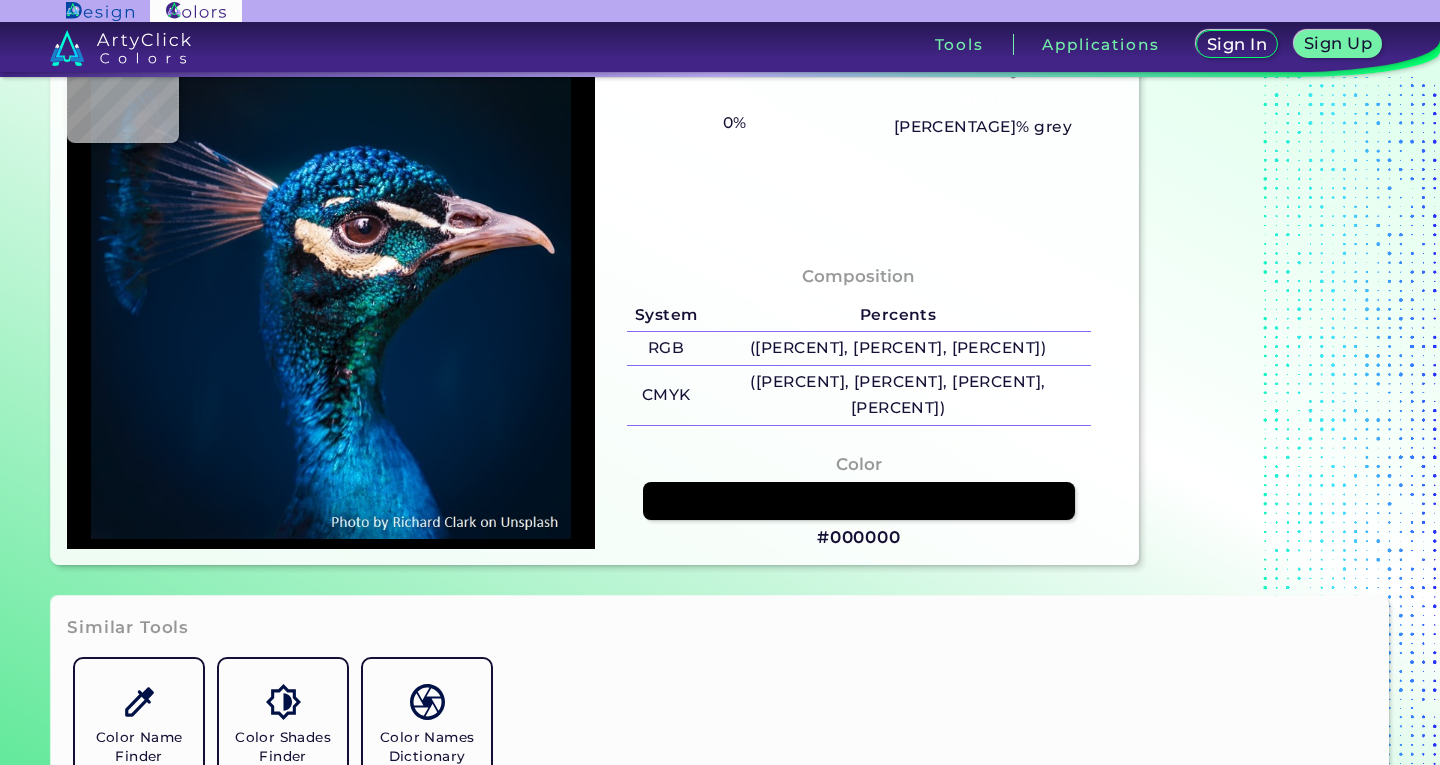 type on "#13131C" 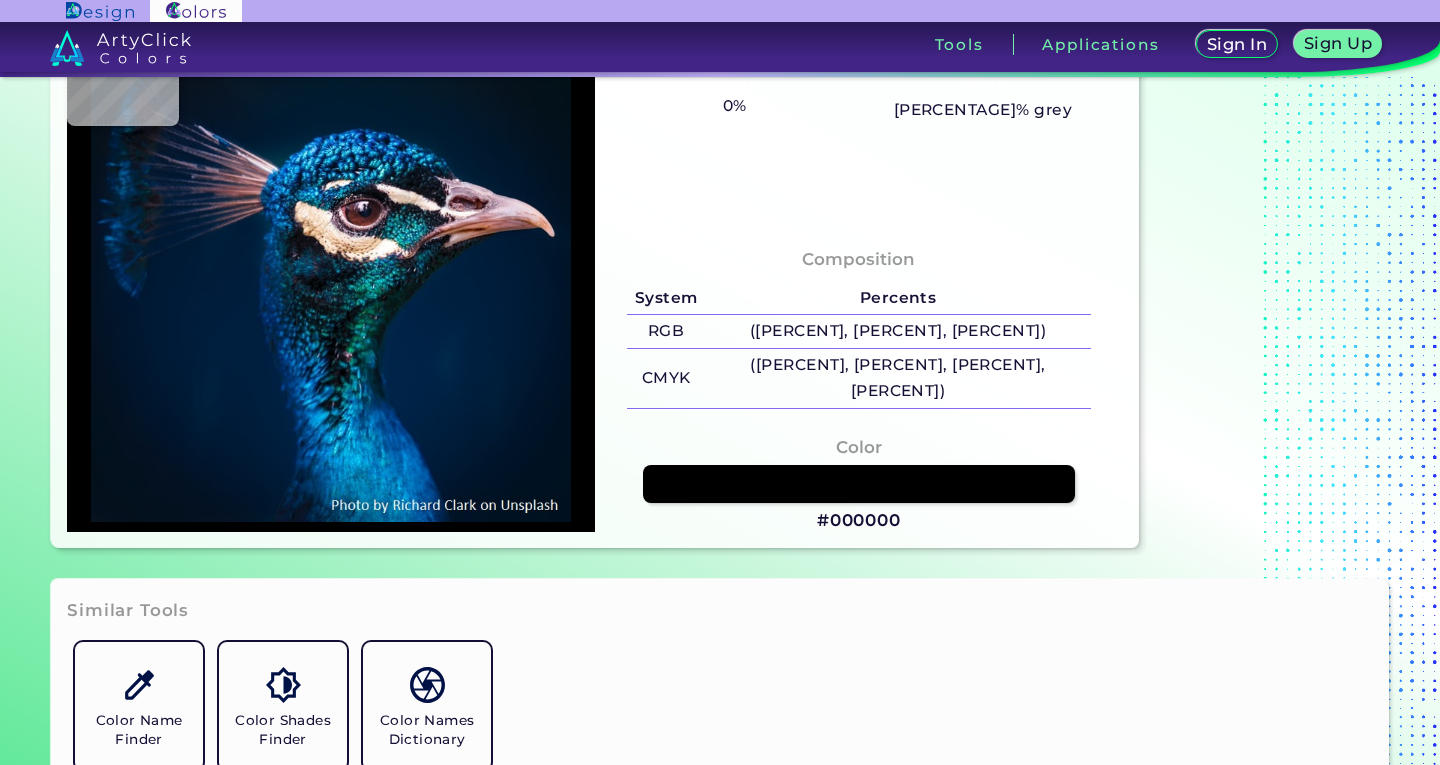 type on "#2c2a37" 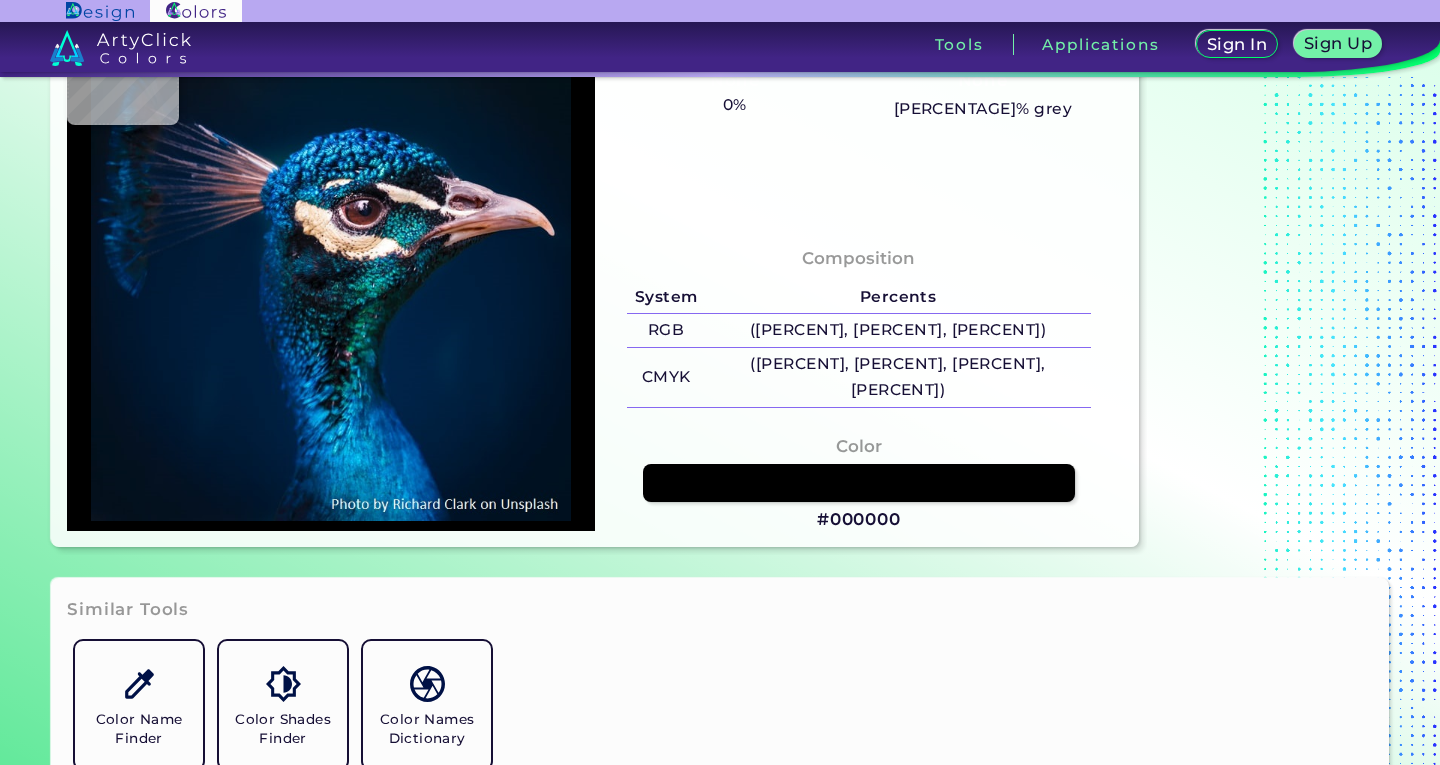 type on "#15131f" 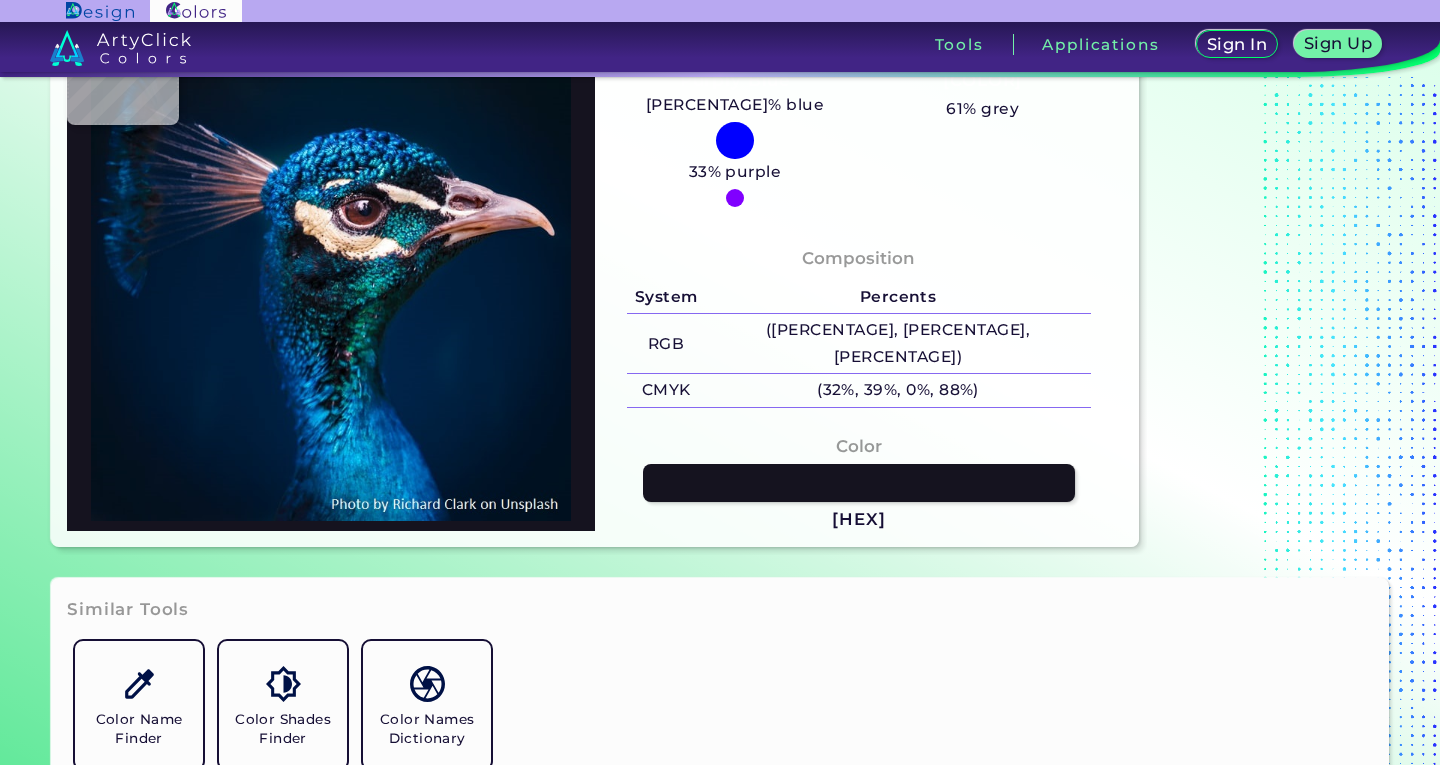 type on "#65667b" 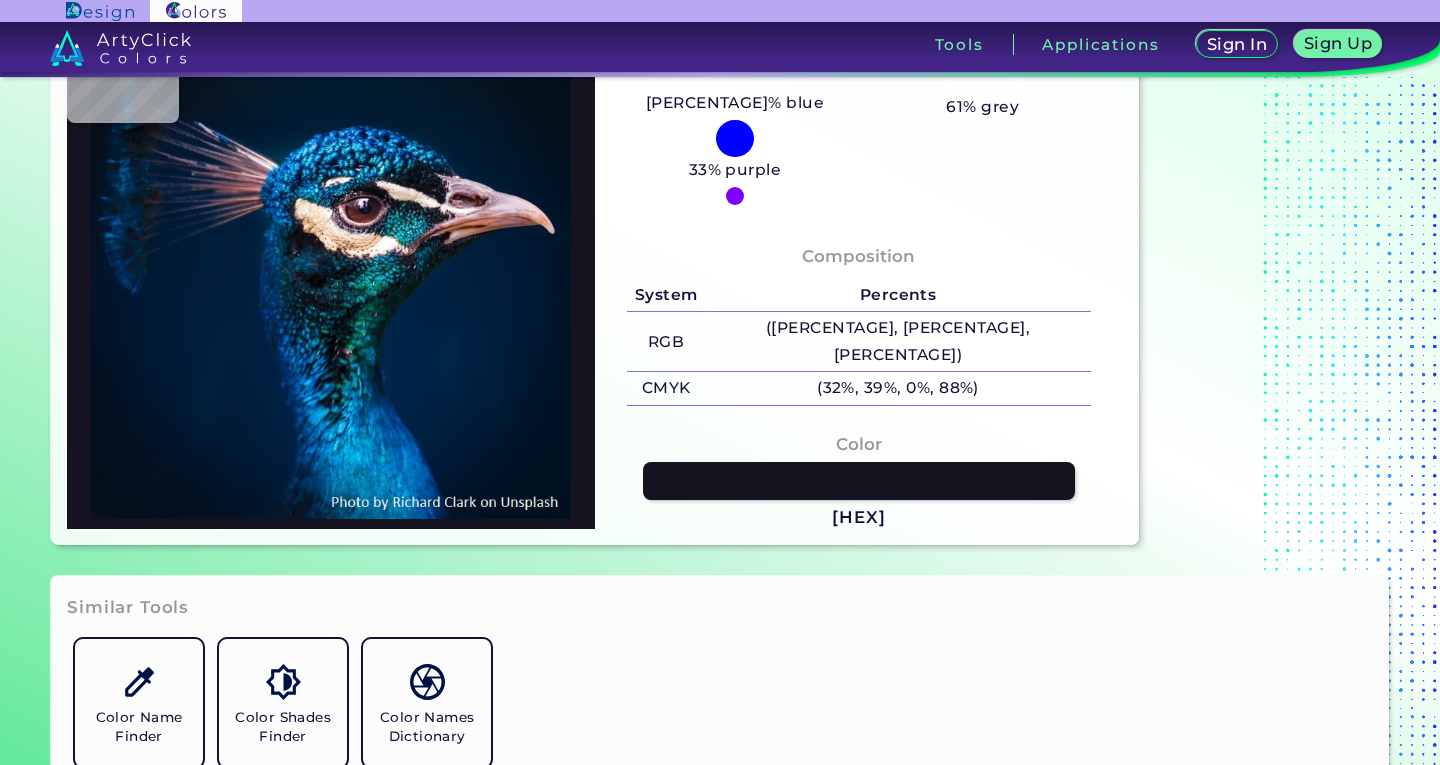 type on "#011d33" 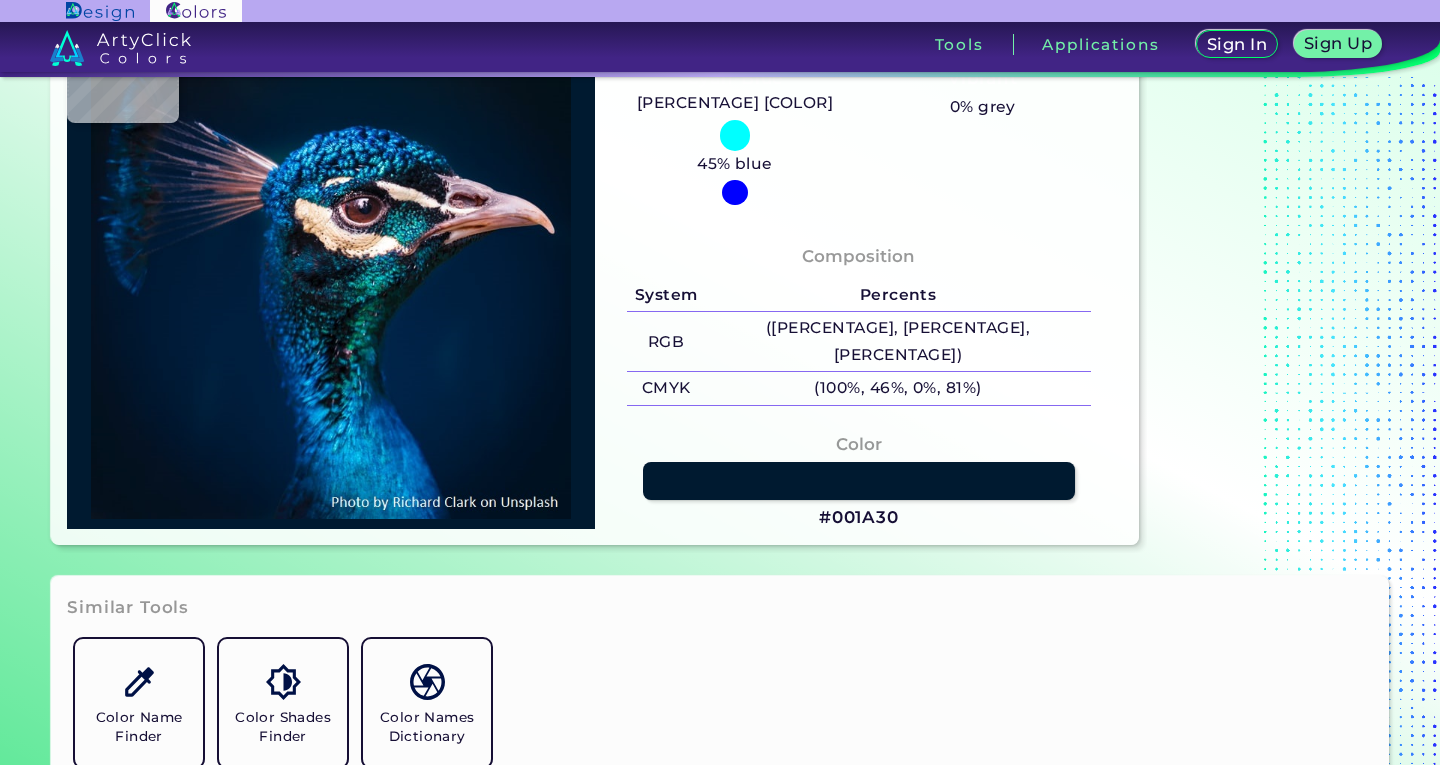type on "#001a30" 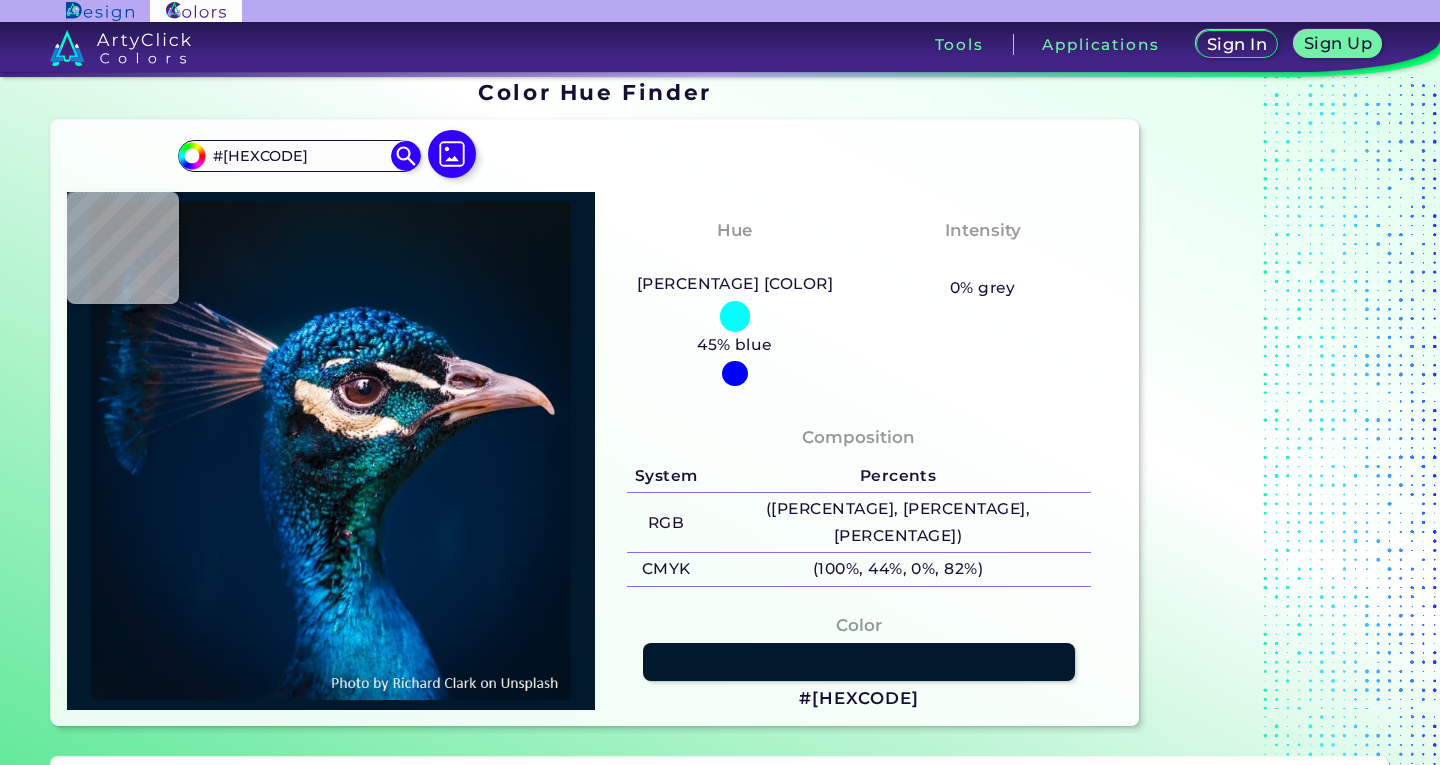 scroll, scrollTop: 0, scrollLeft: 0, axis: both 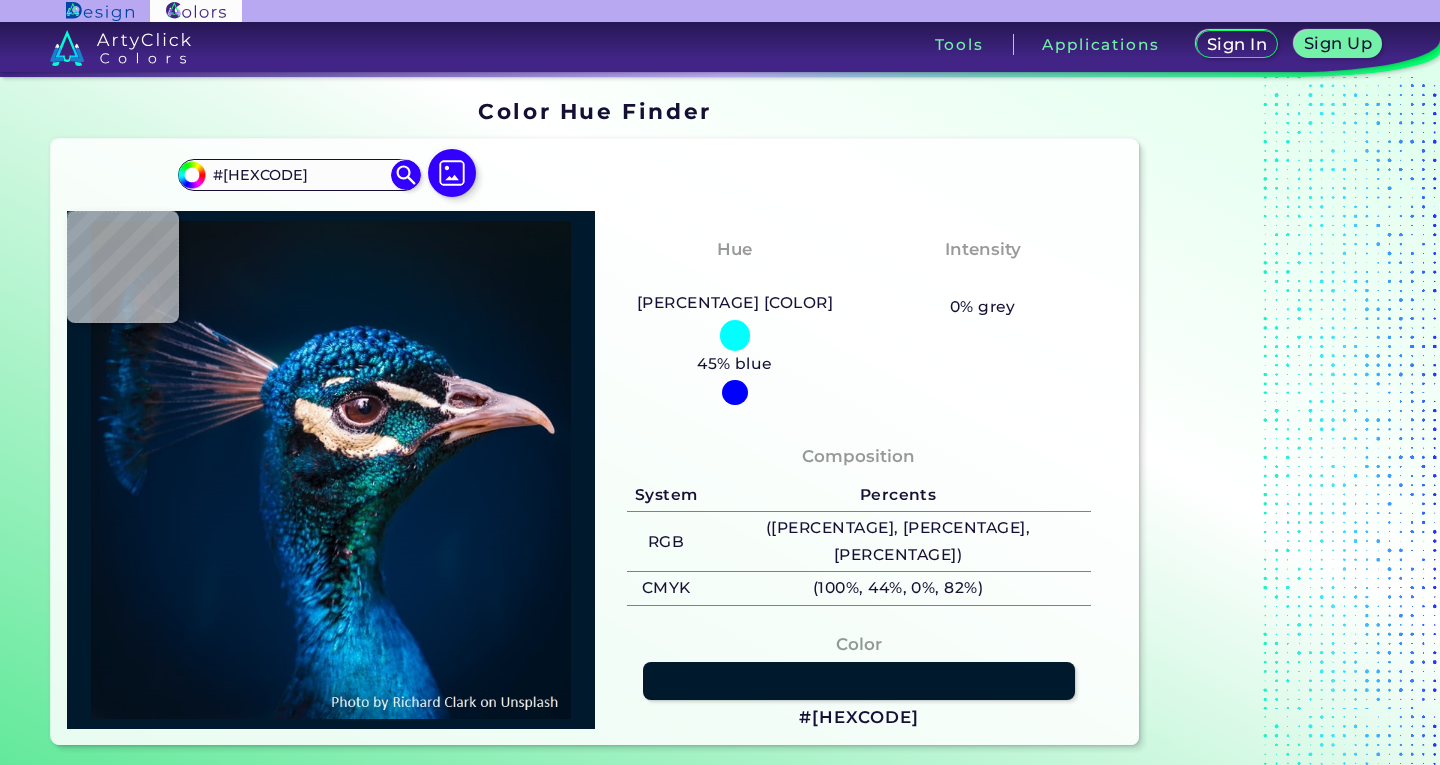 type on "[HEX]" 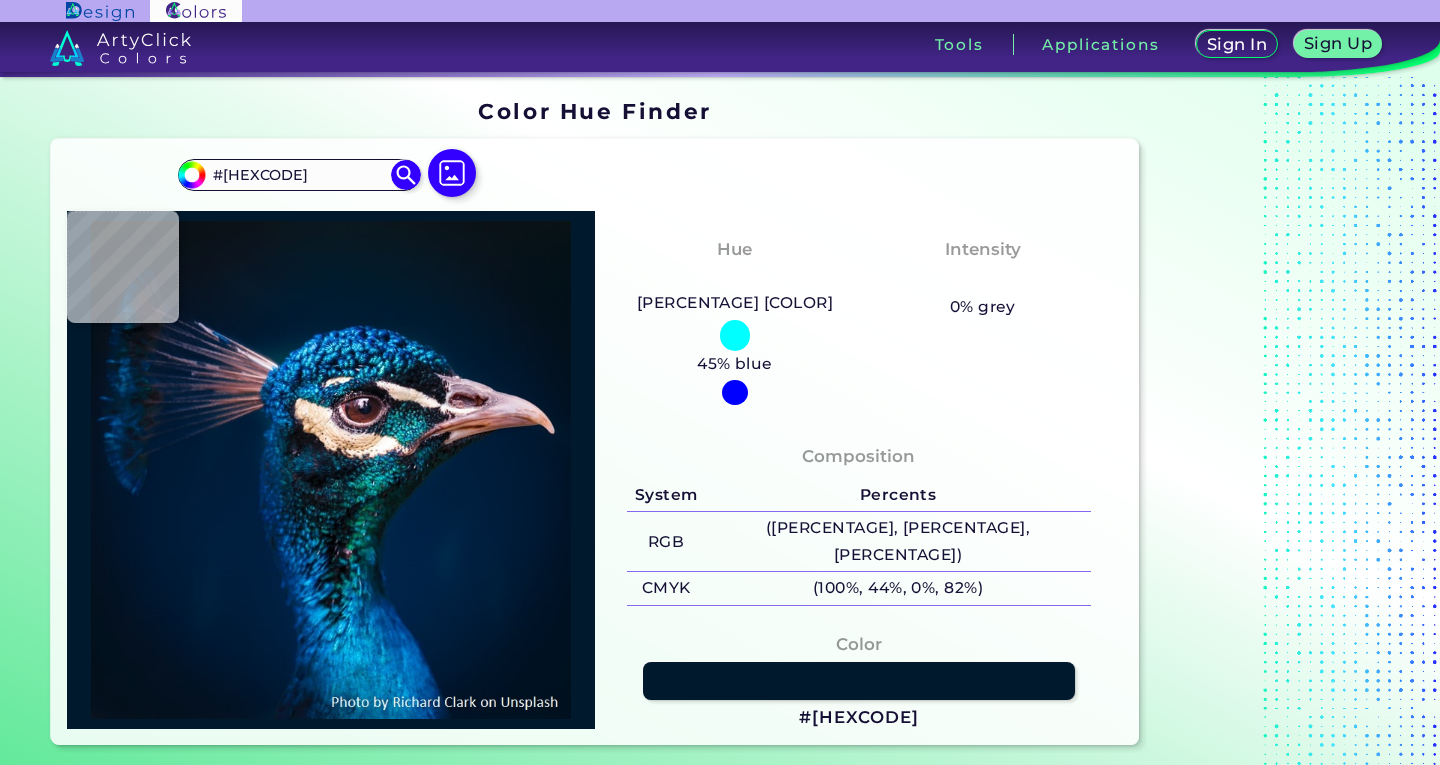 type on "#041A27" 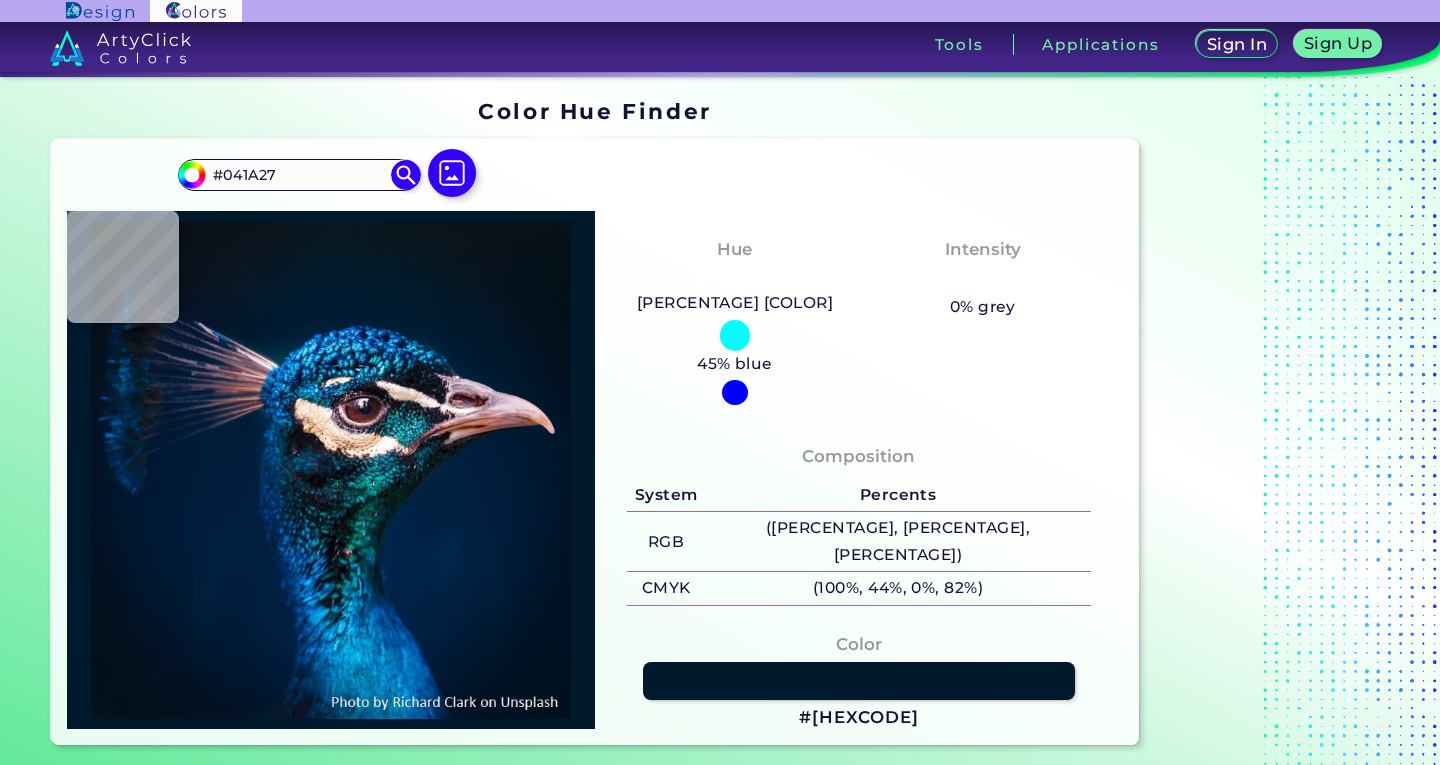 type on "#001b30" 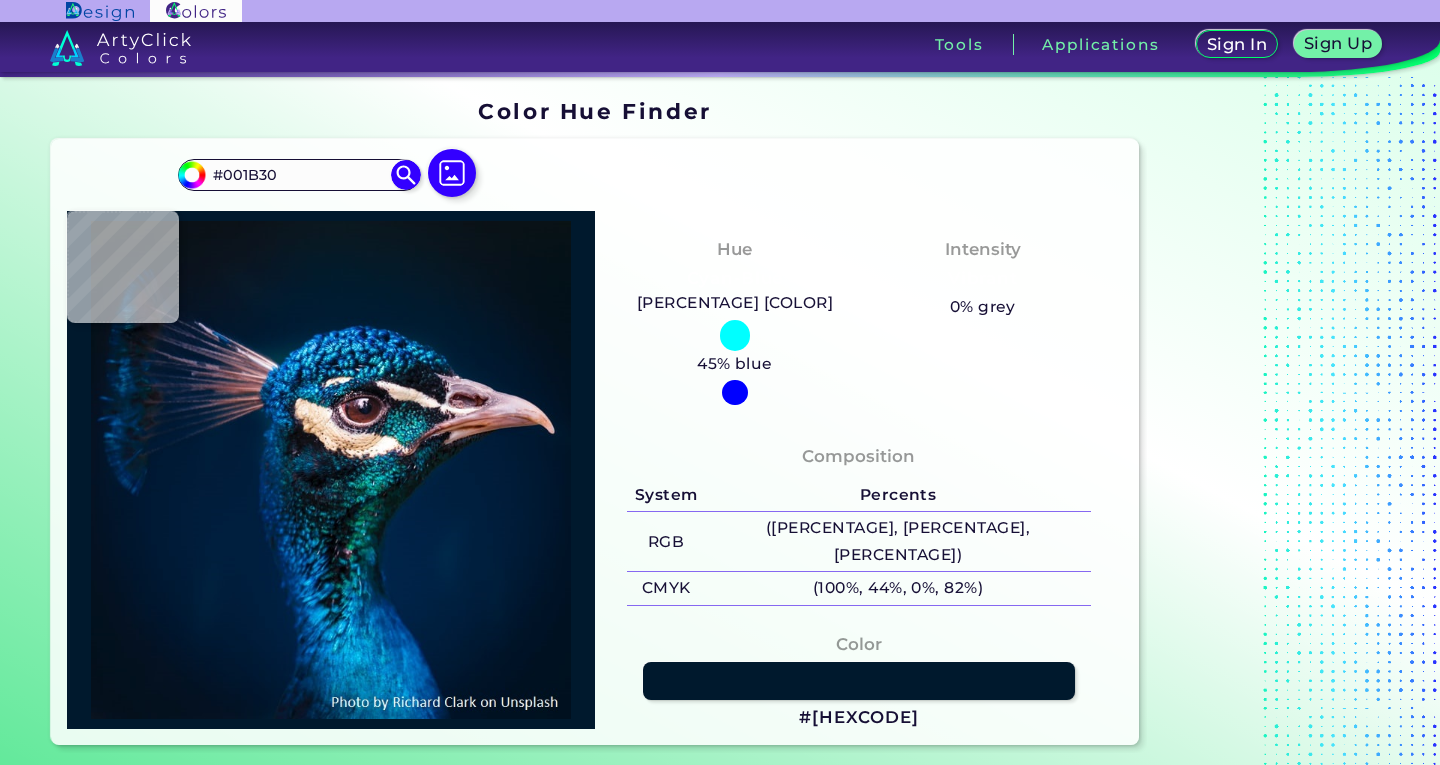 type on "[HEX]" 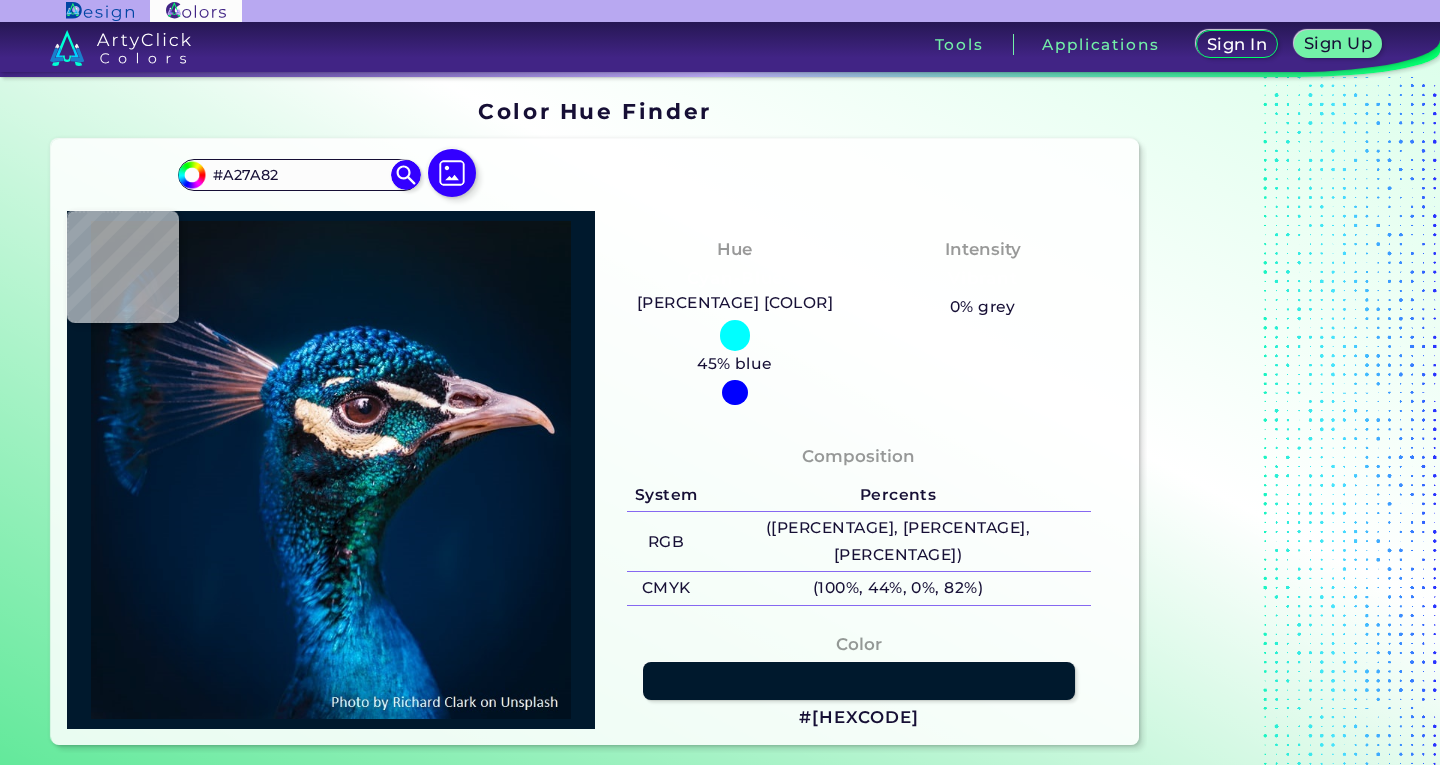 type on "#6c5667" 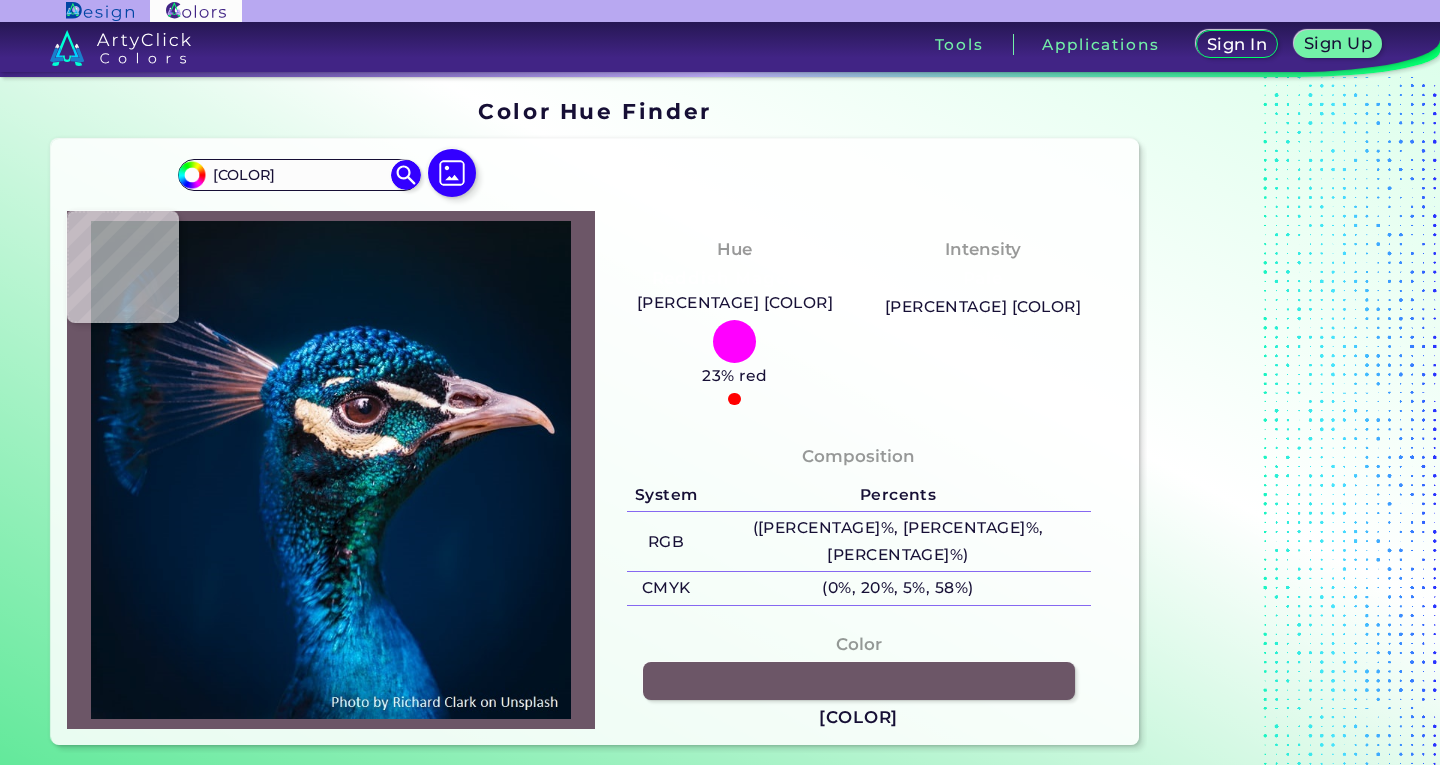 type on "#03223c" 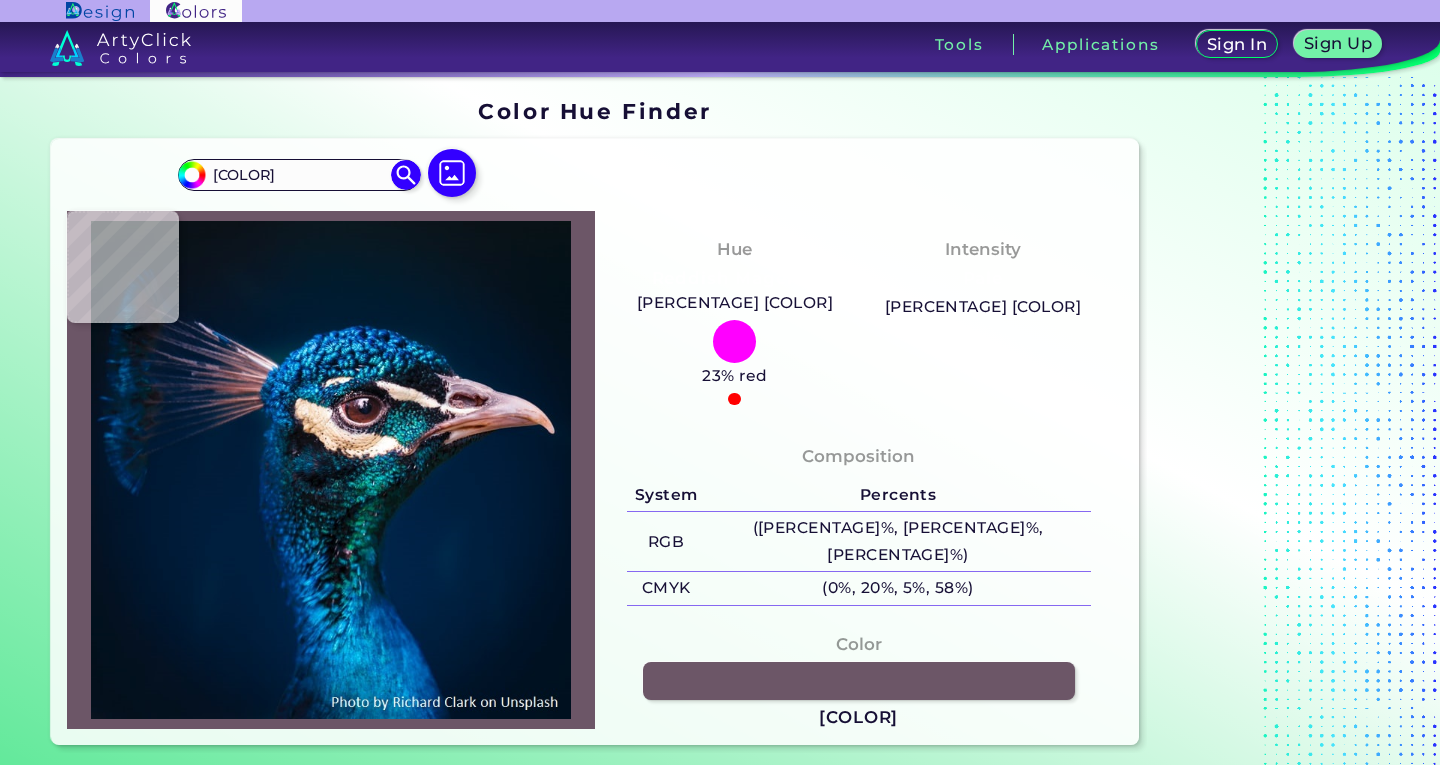 type on "#03223C" 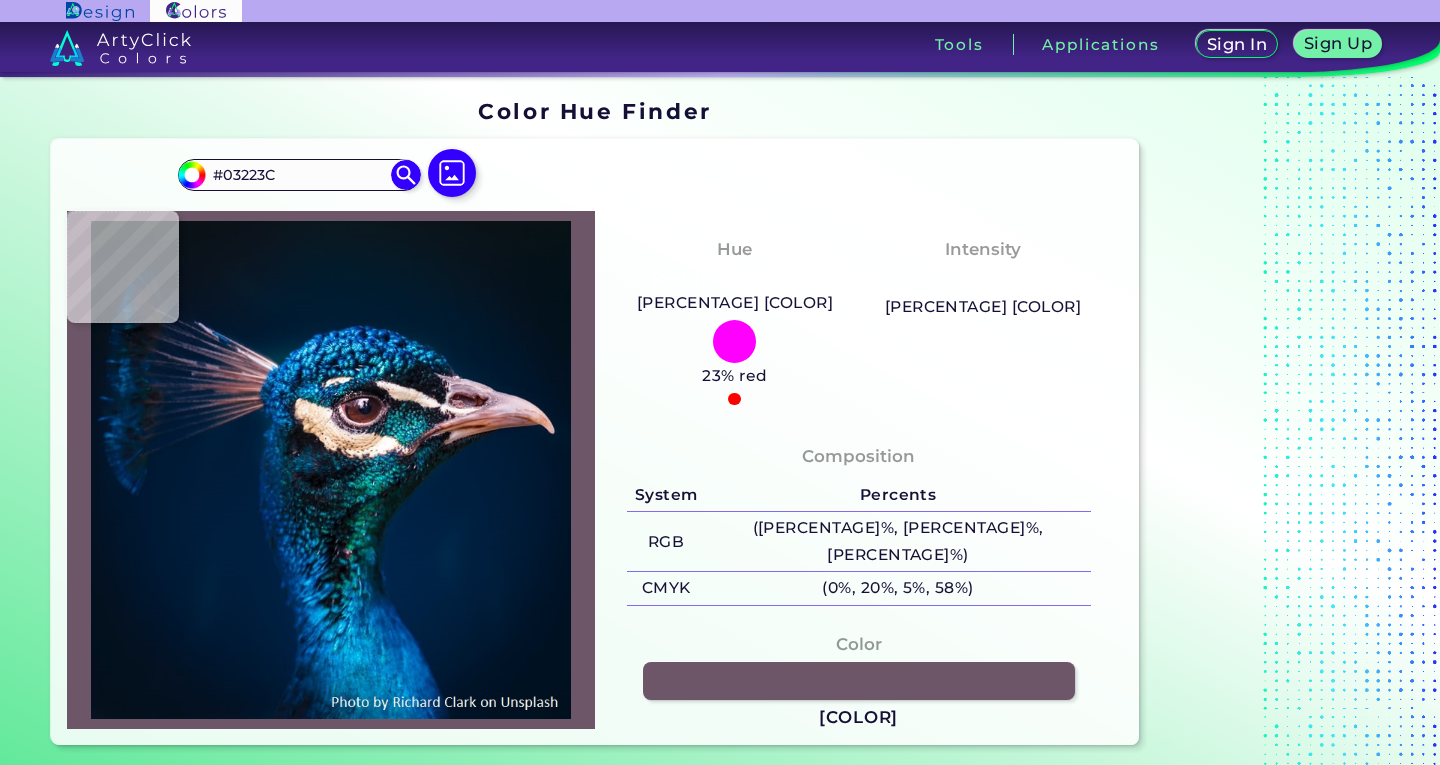 type on "#353d59" 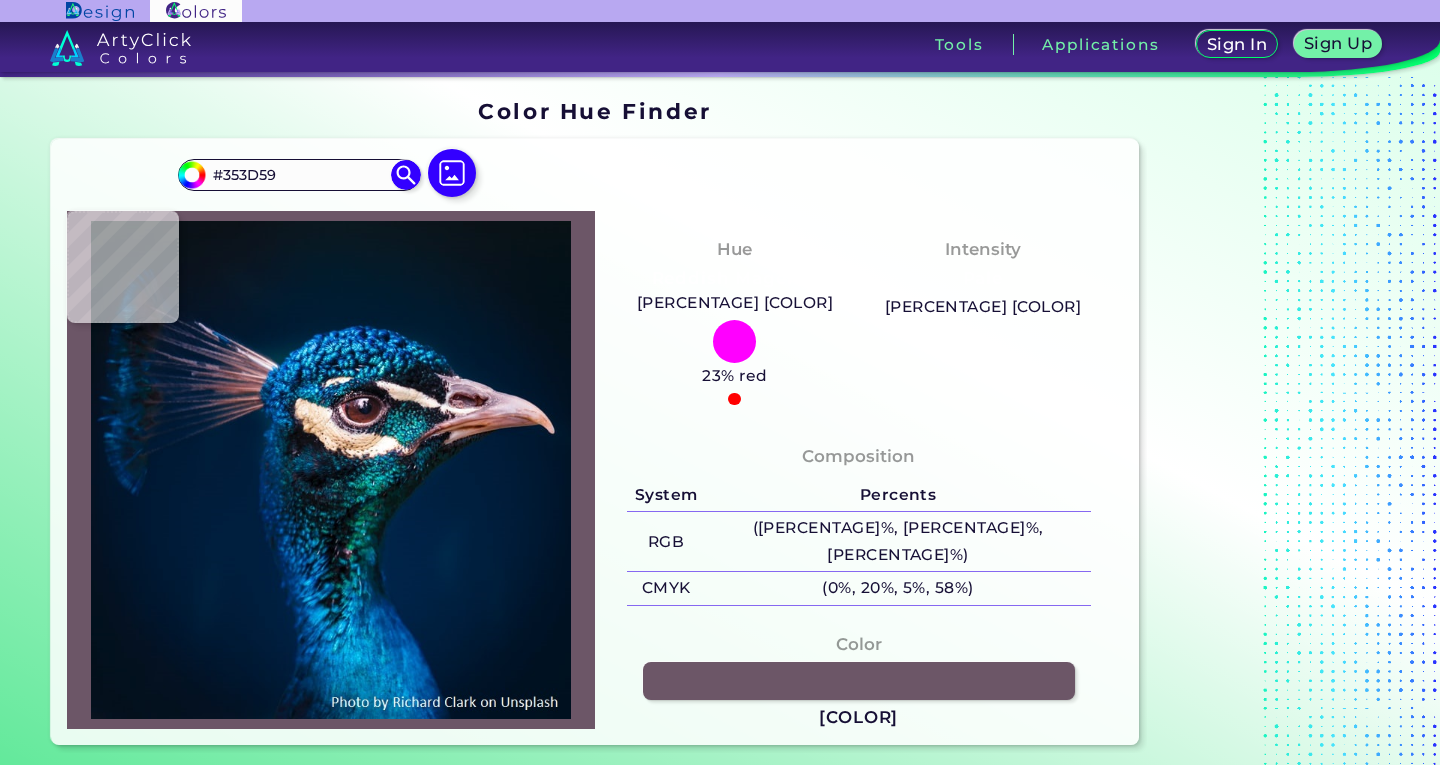 type on "[HEX]" 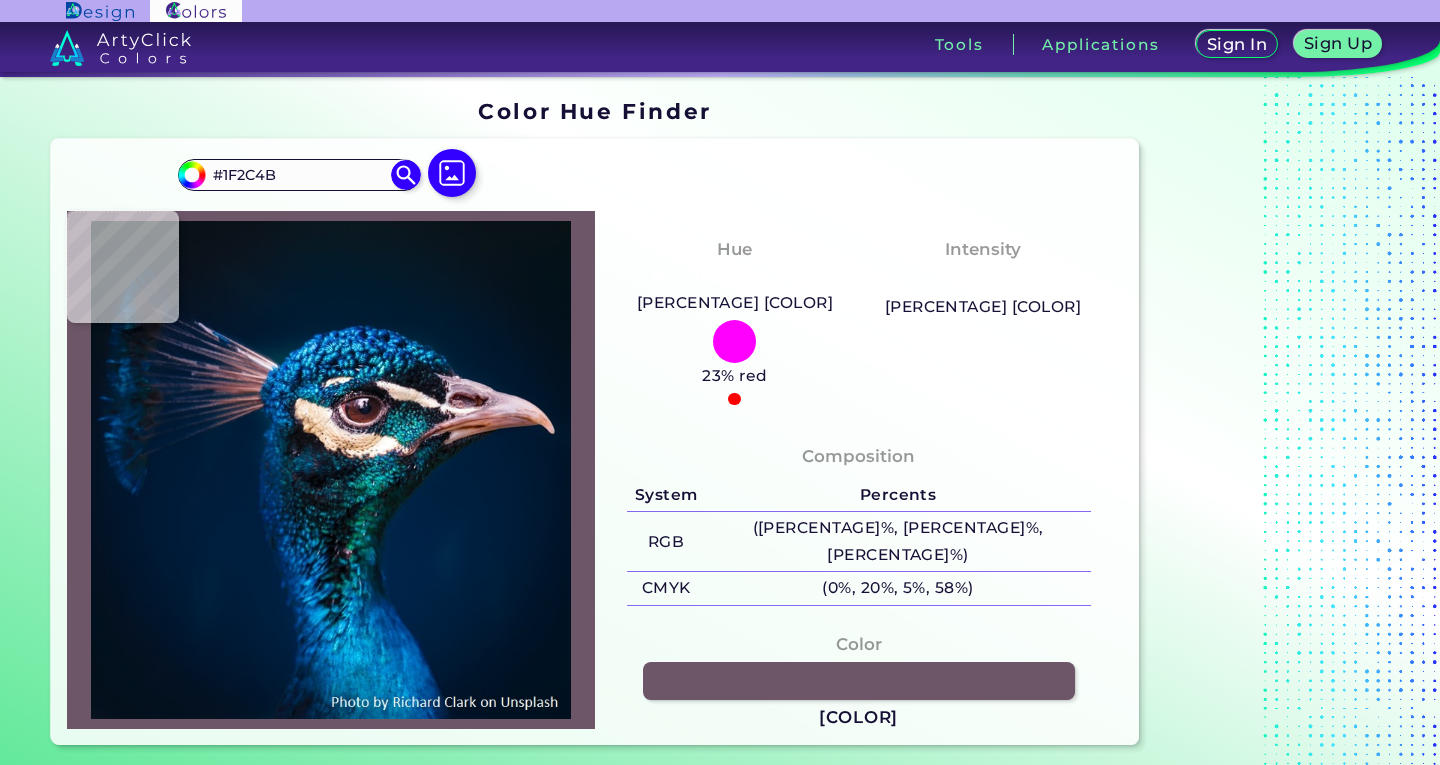 type on "#182847" 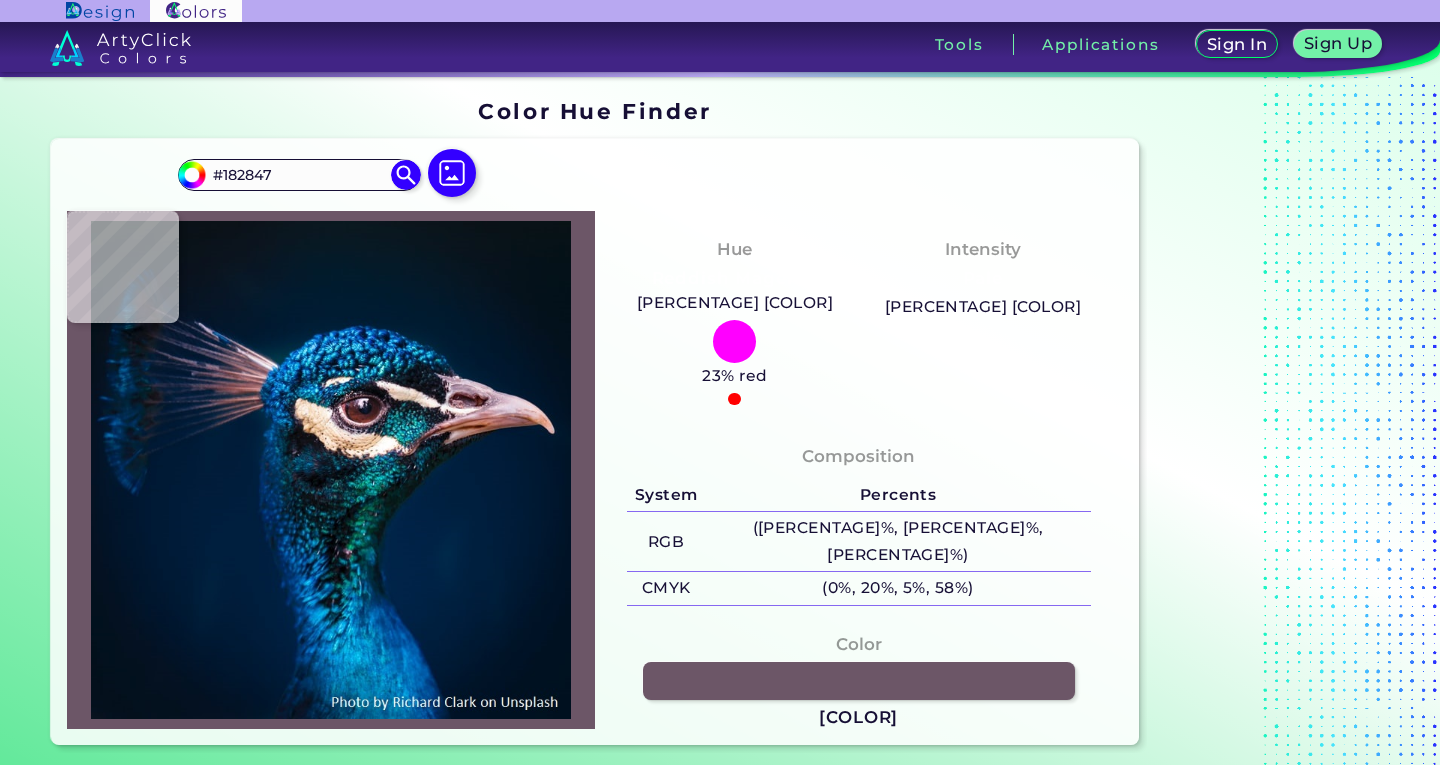 type on "#122442" 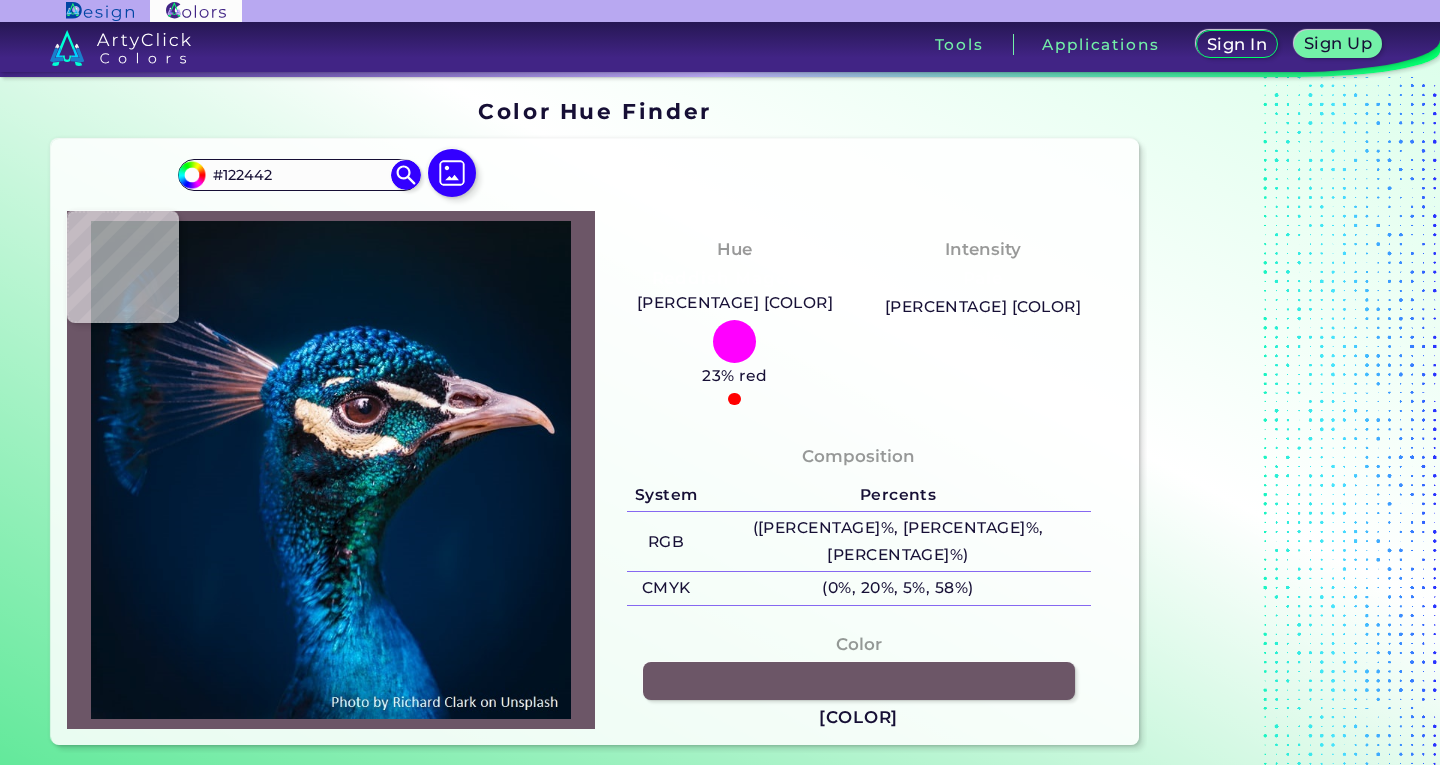 type on "#0a2241" 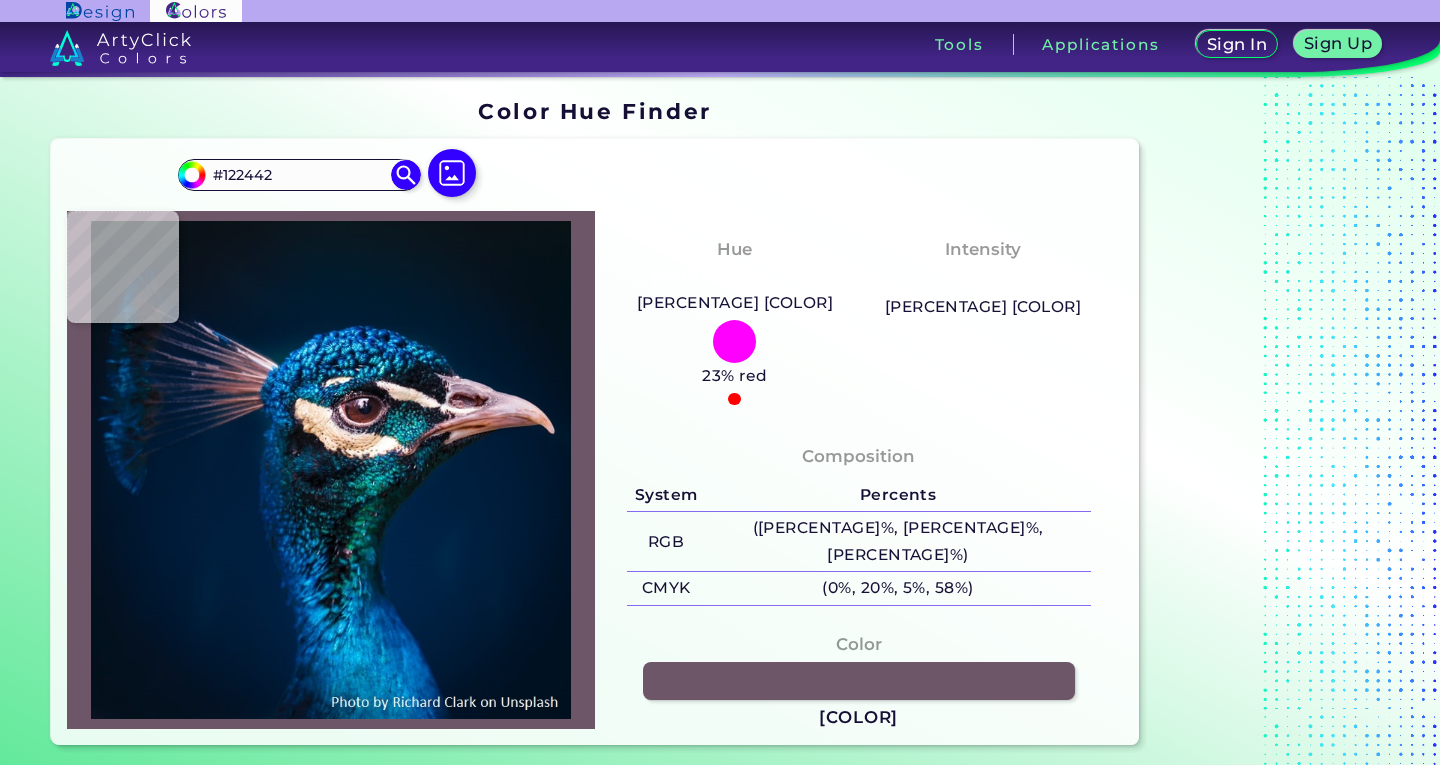 type on "#0A2241" 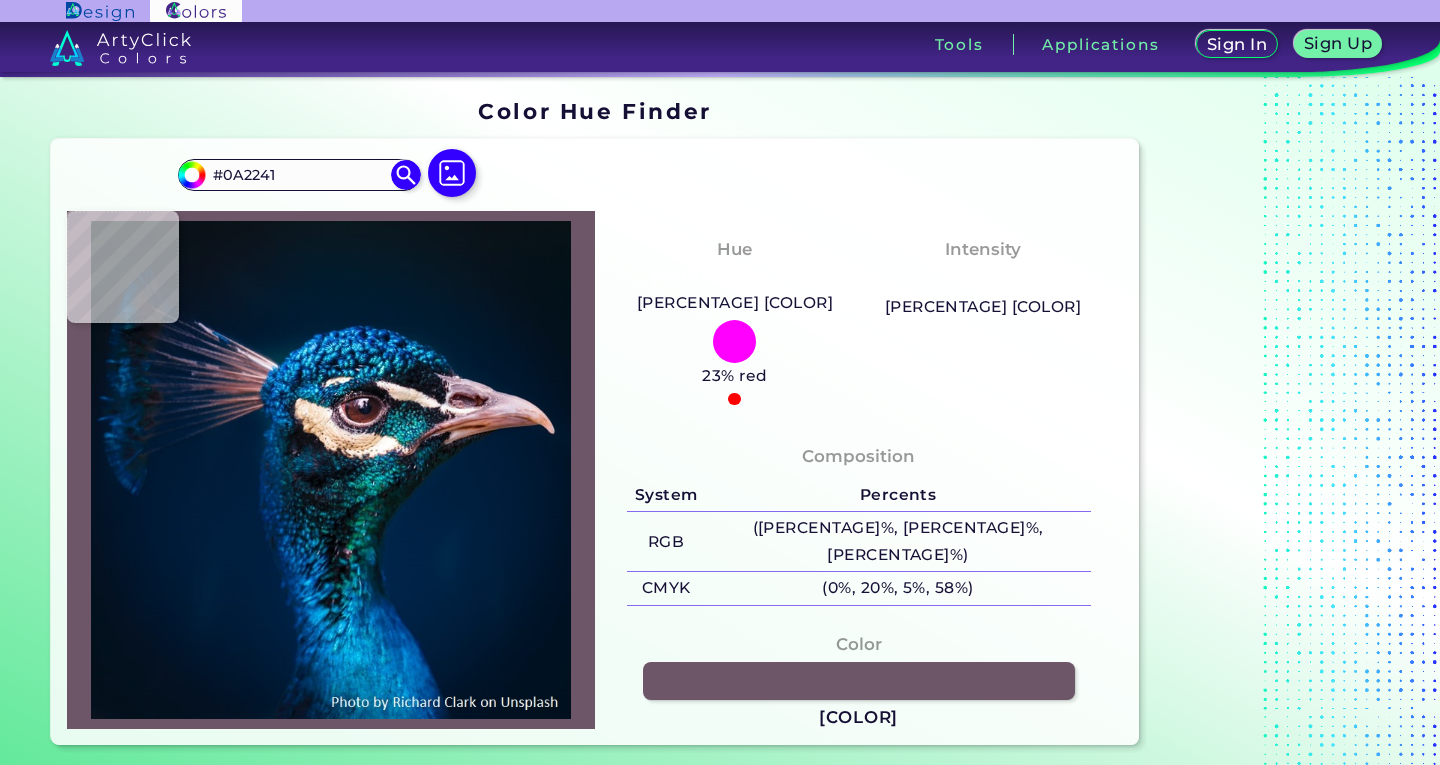 type on "#011c39" 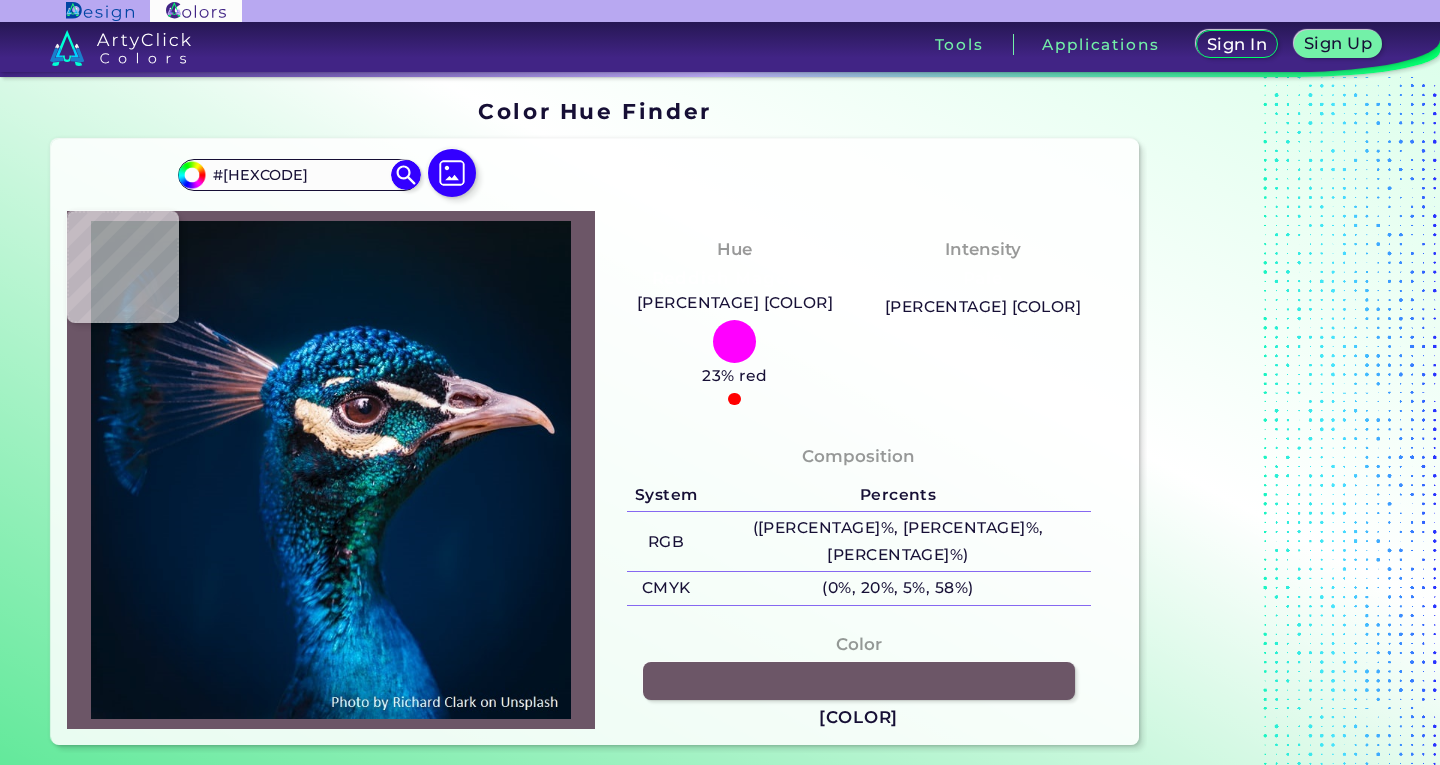 type on "#0a1c36" 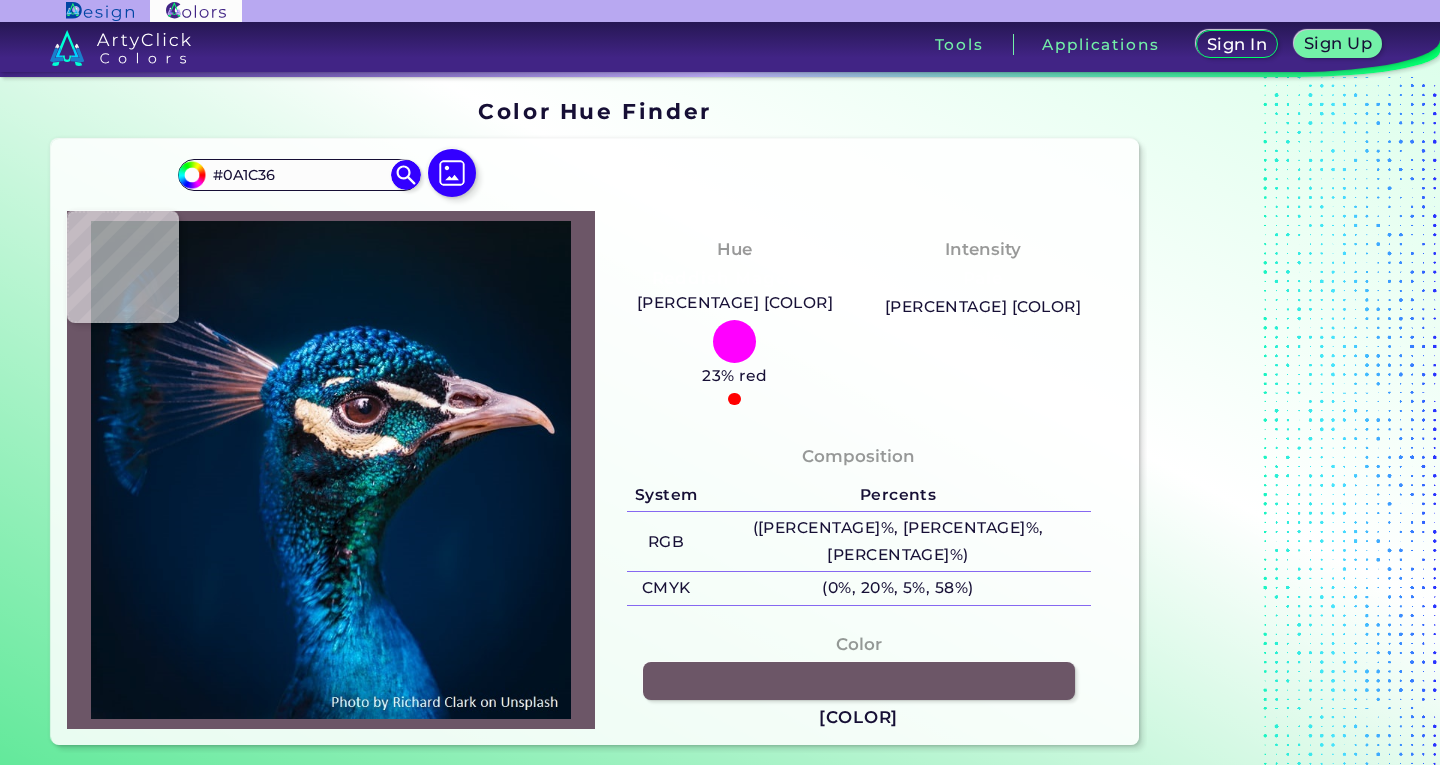 type on "#2a3a54" 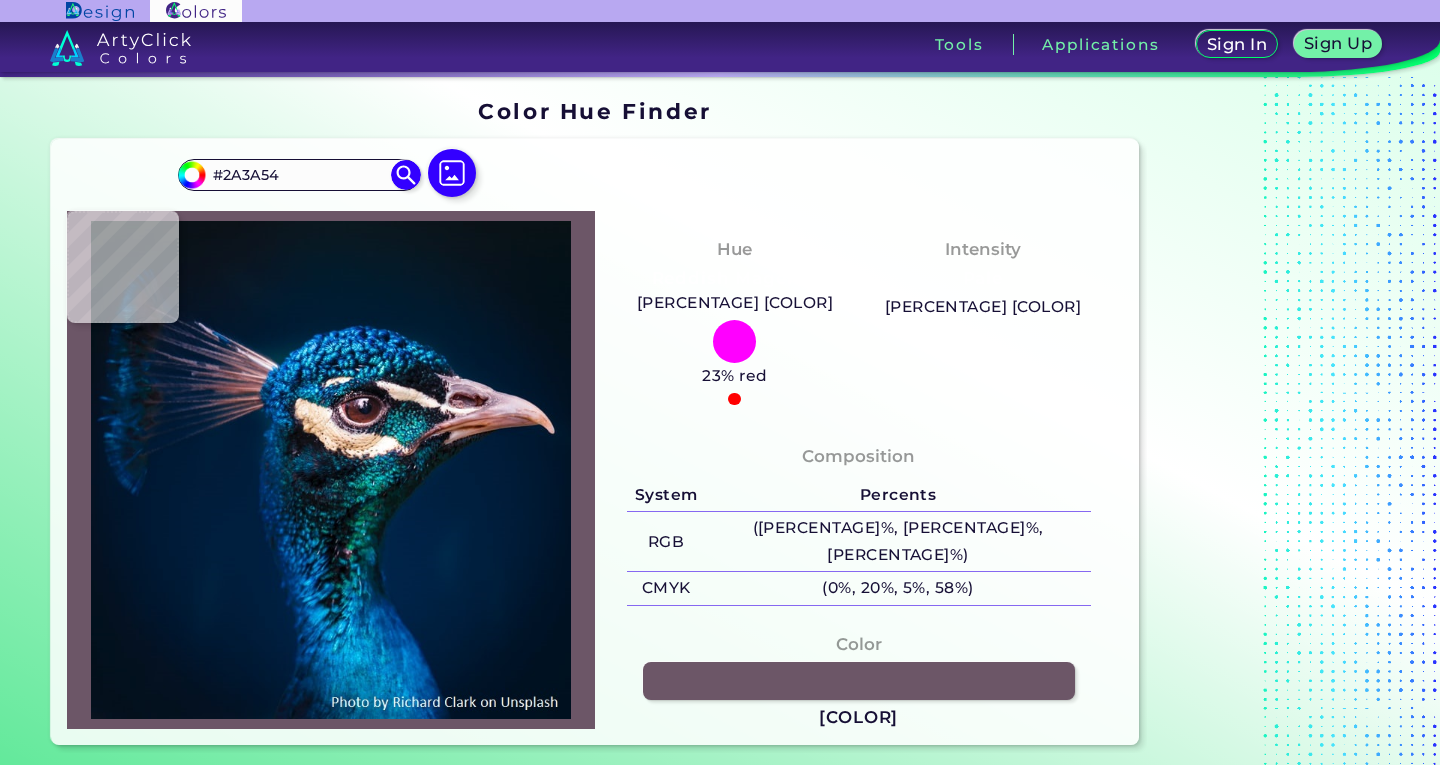 type on "#071d36" 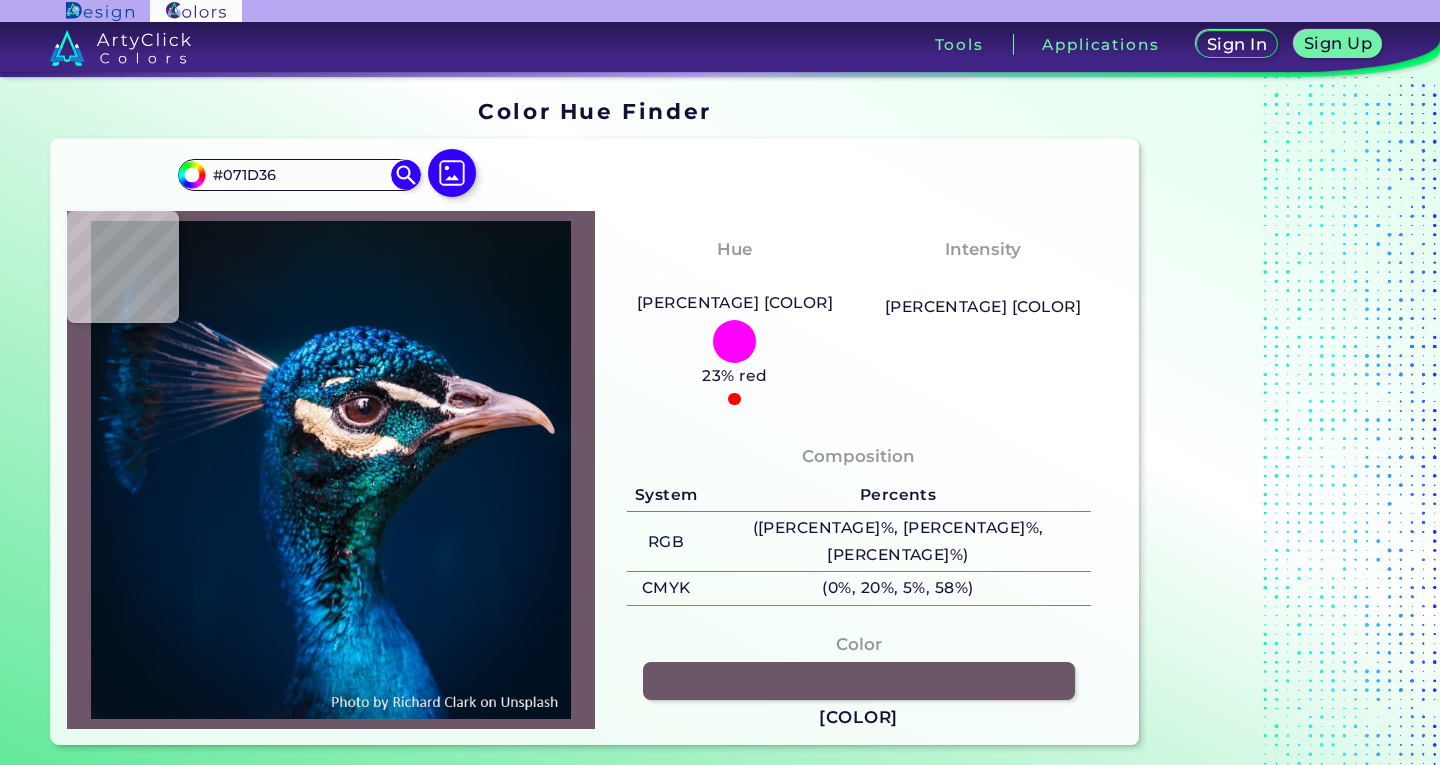 type on "#212946" 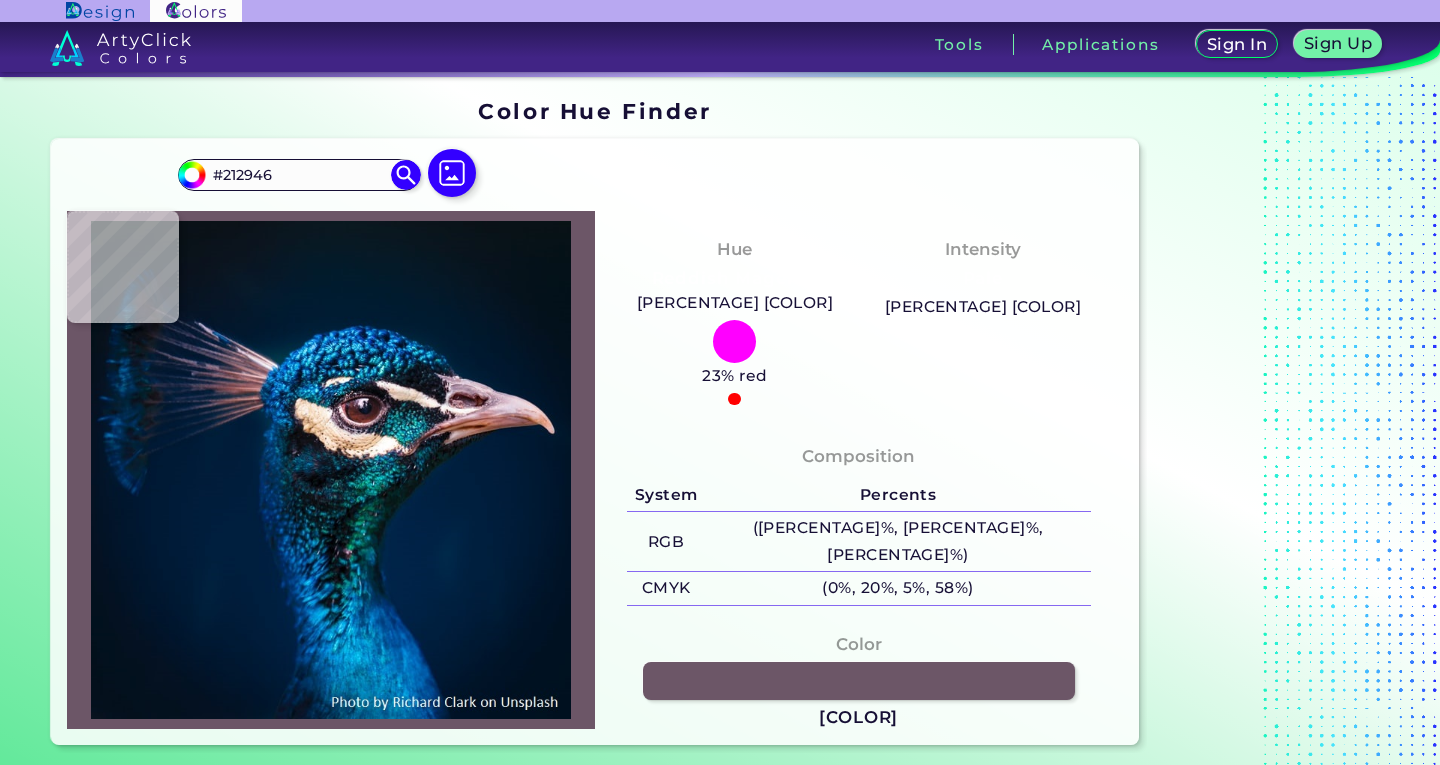 type on "#[HEXCODE]" 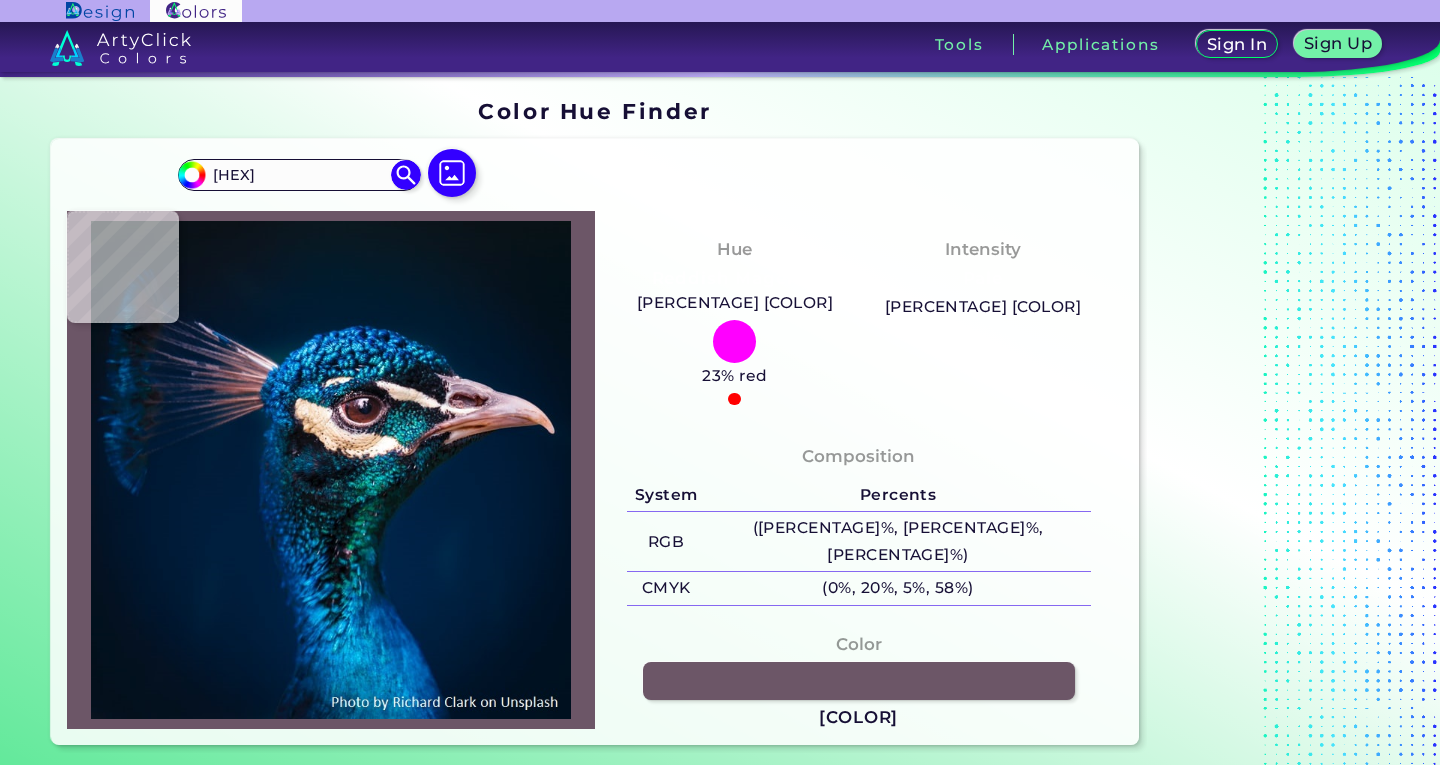 type on "#04162d" 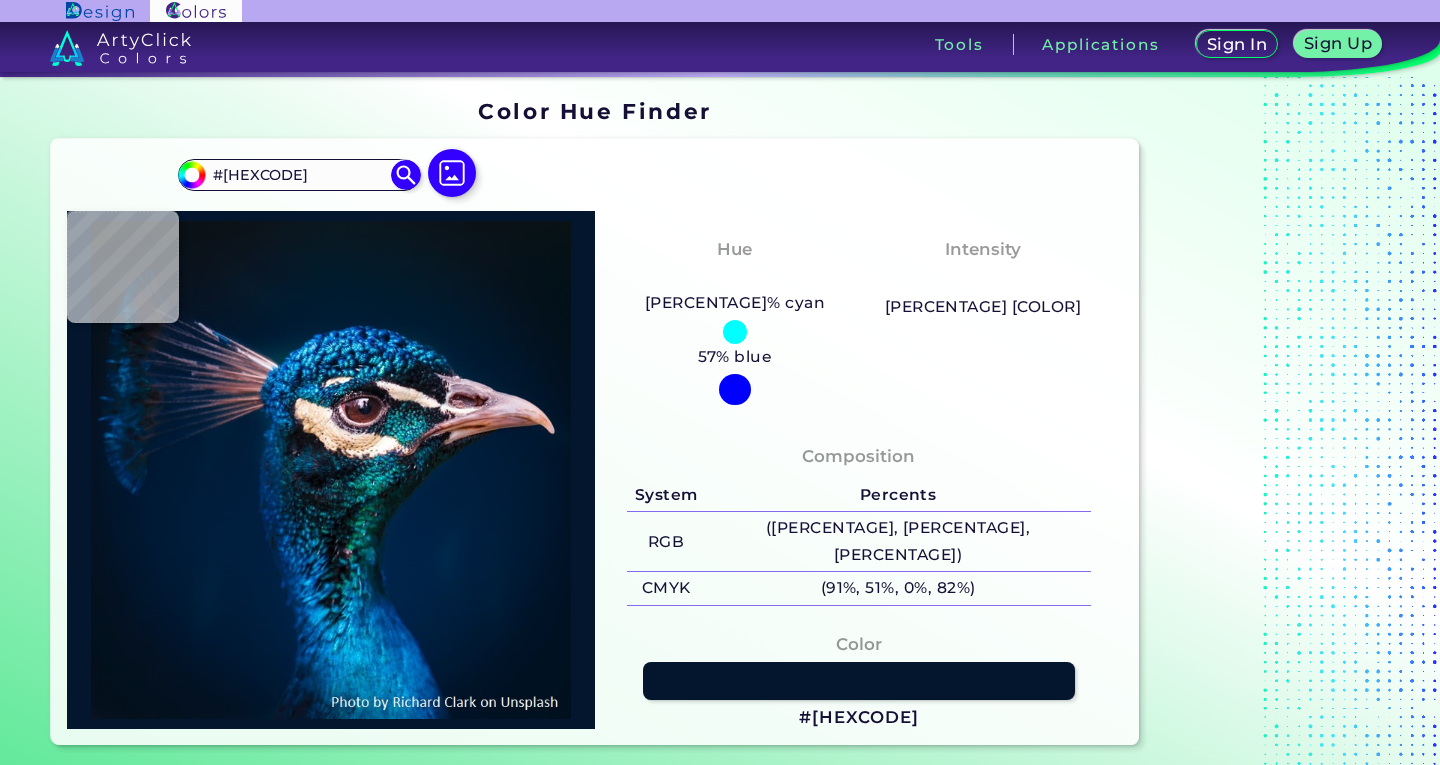 type on "#06182f" 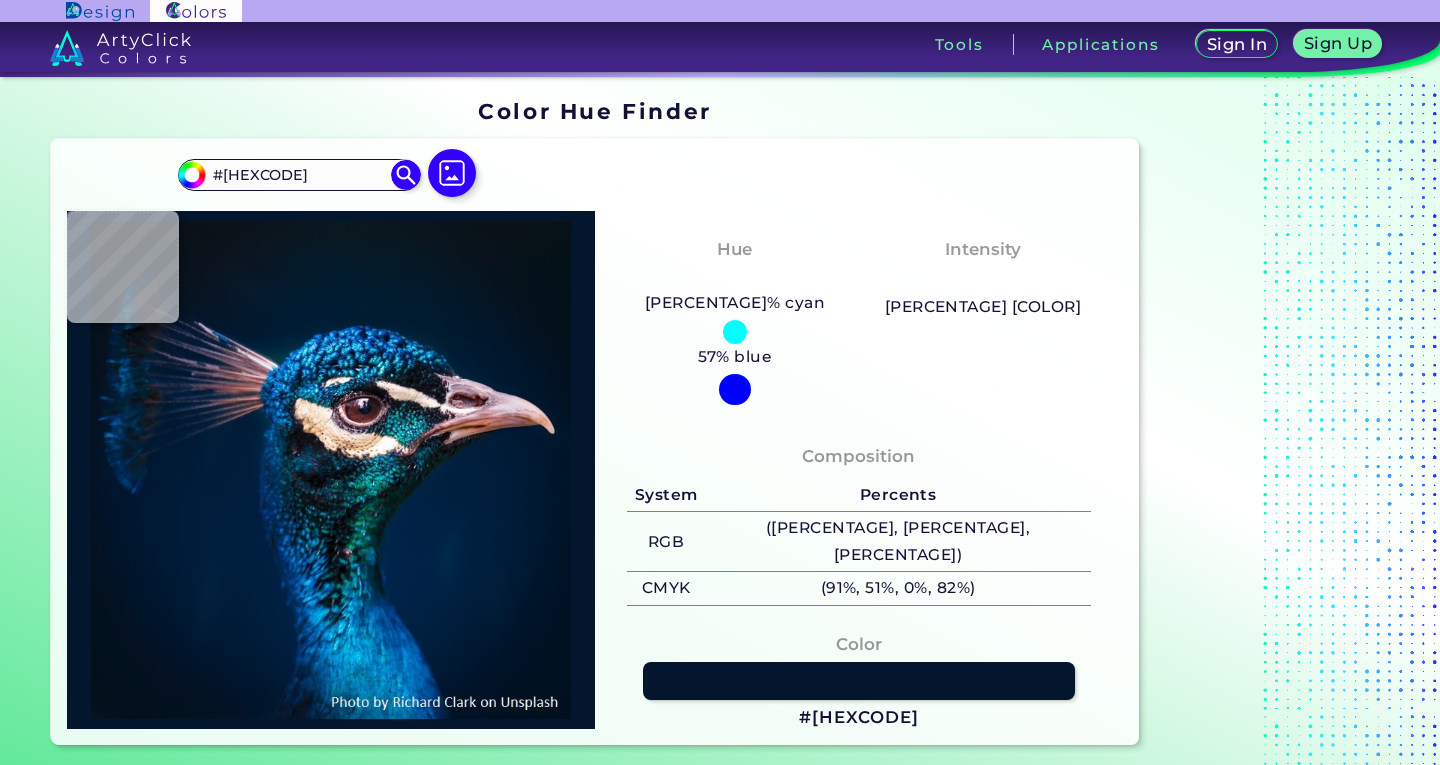 type on "#06182F" 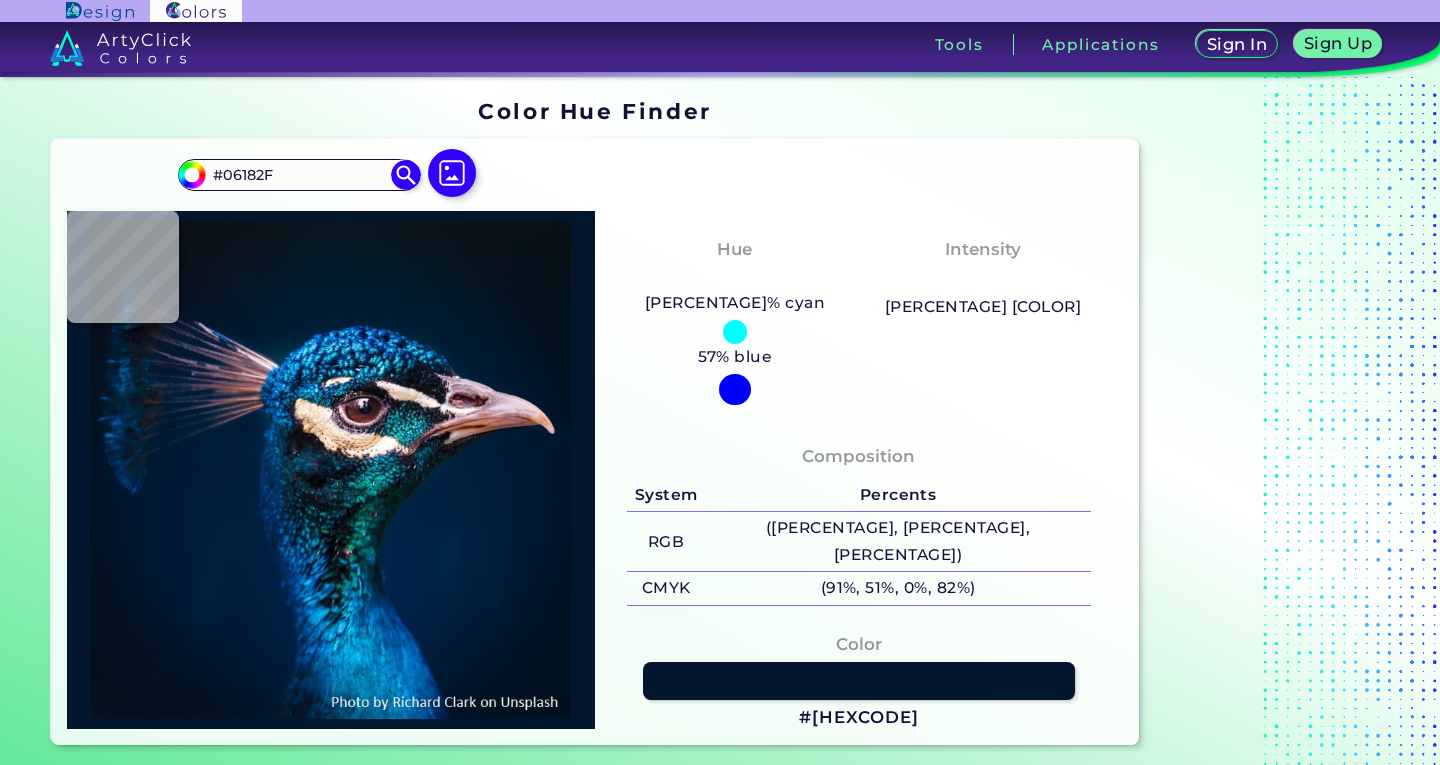 type on "[HEX]" 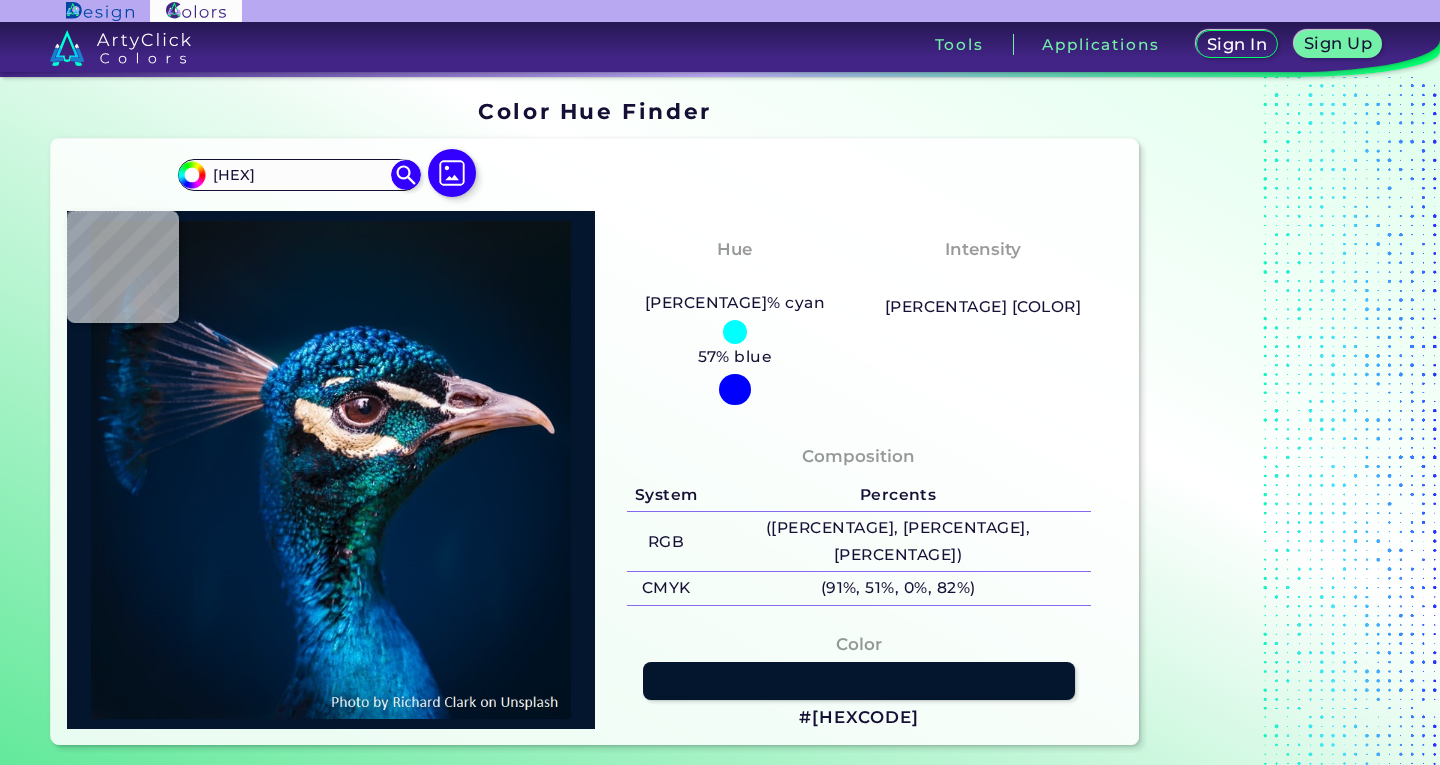 type on "#09121f" 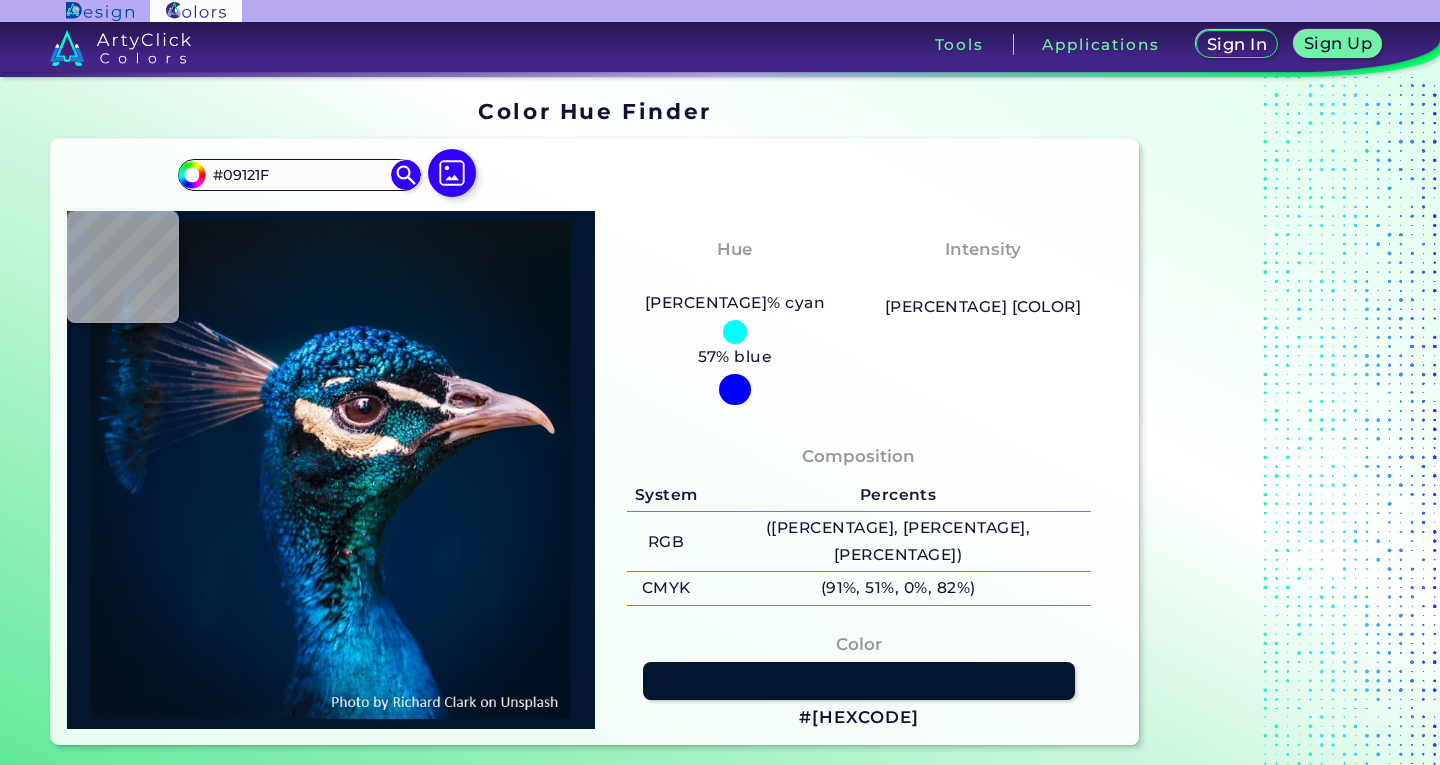 type on "#[HEXCODE]" 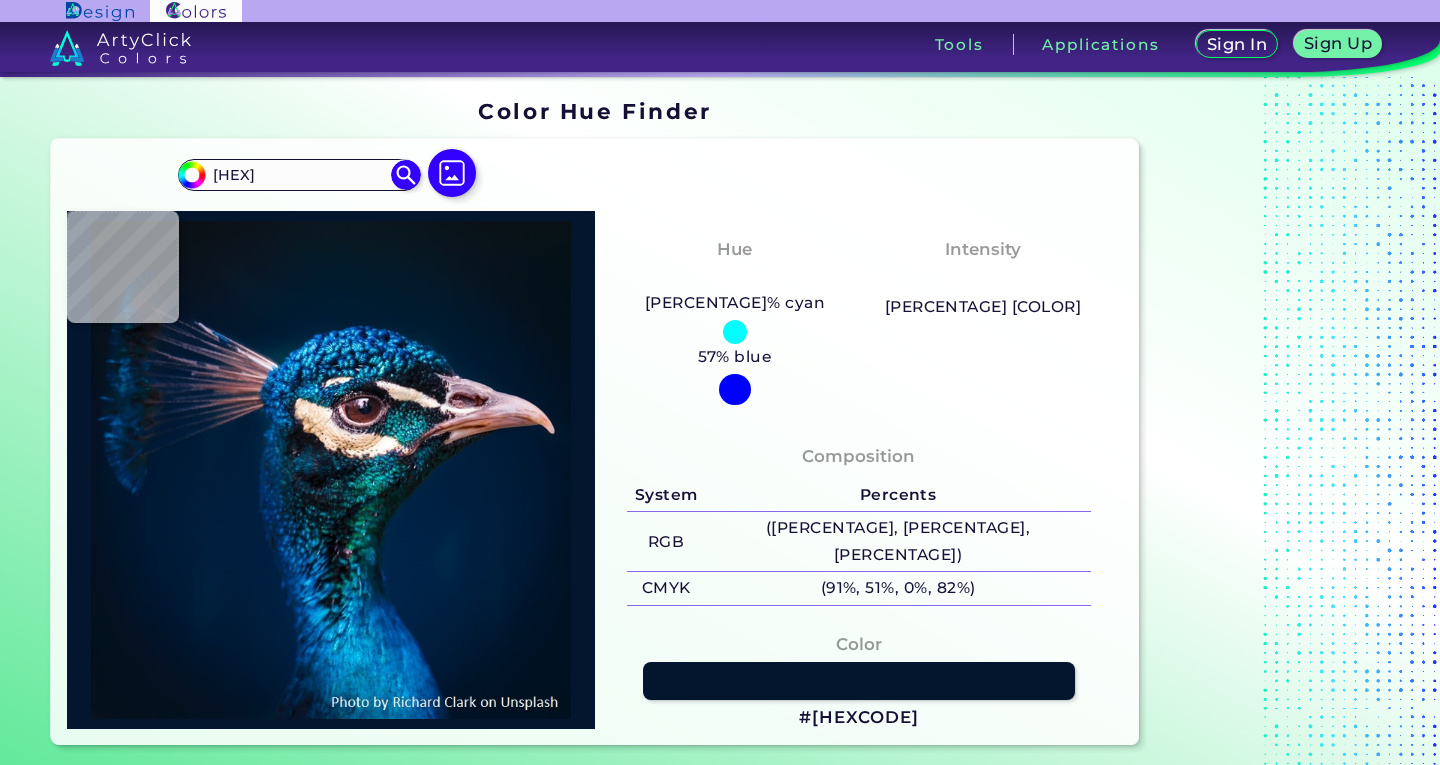 type on "[HEX]" 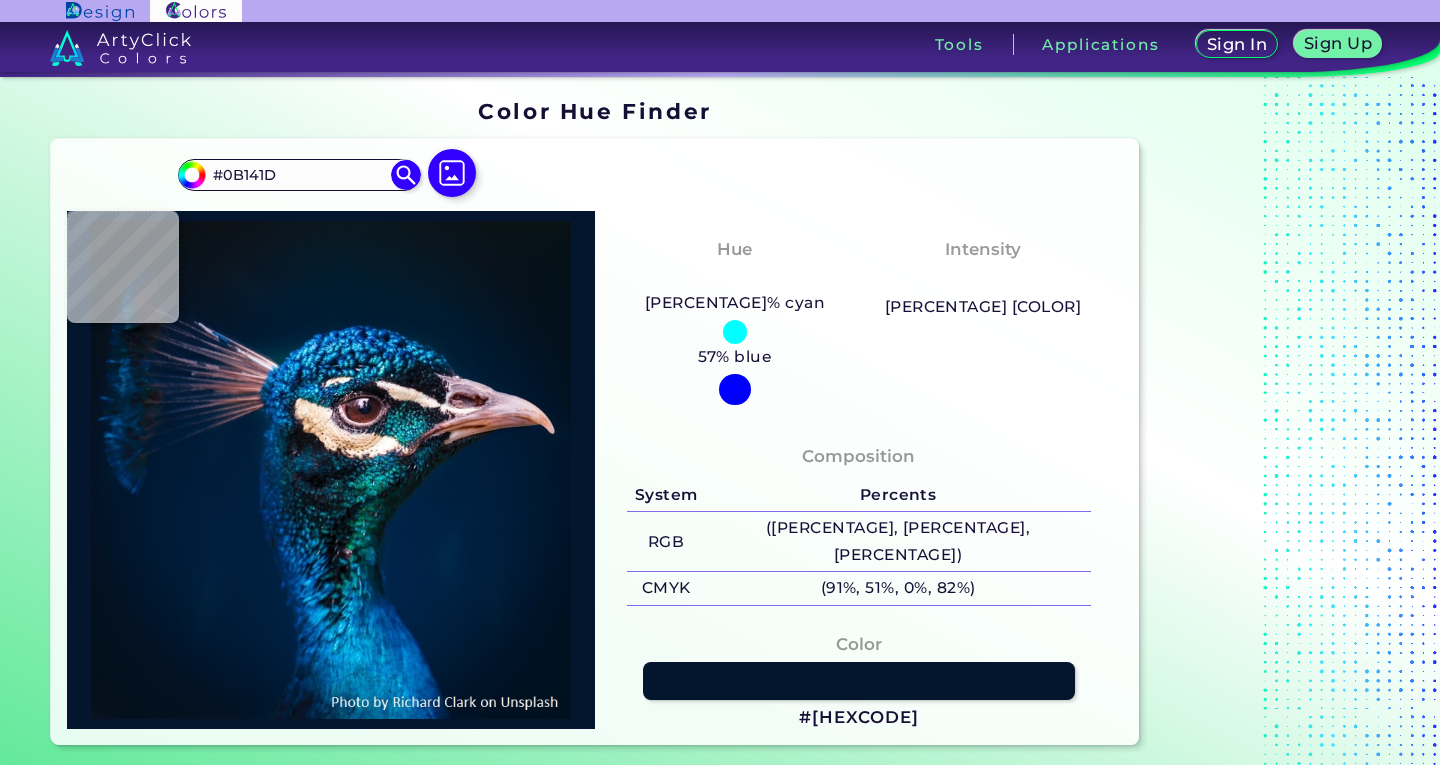 type on "#0a141d" 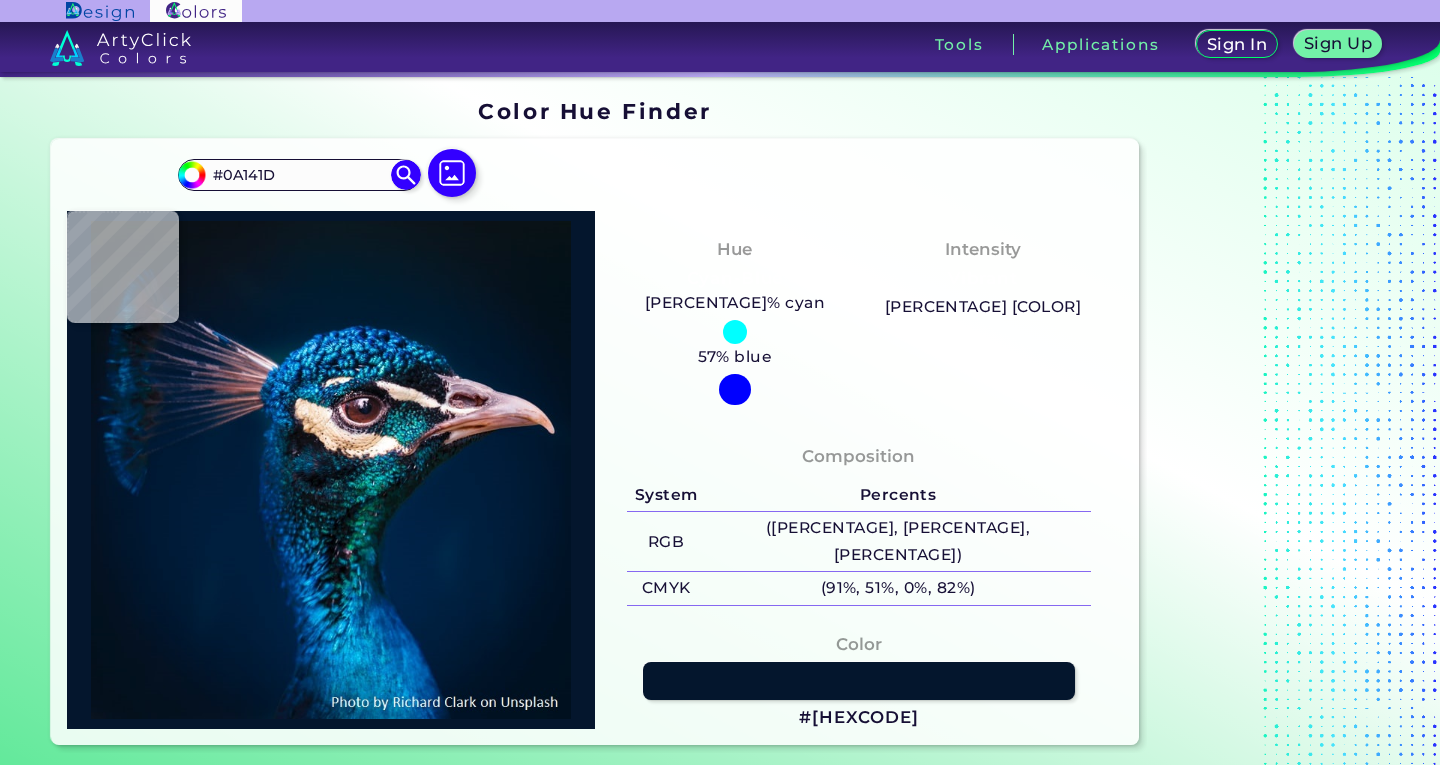 type on "#0c161f" 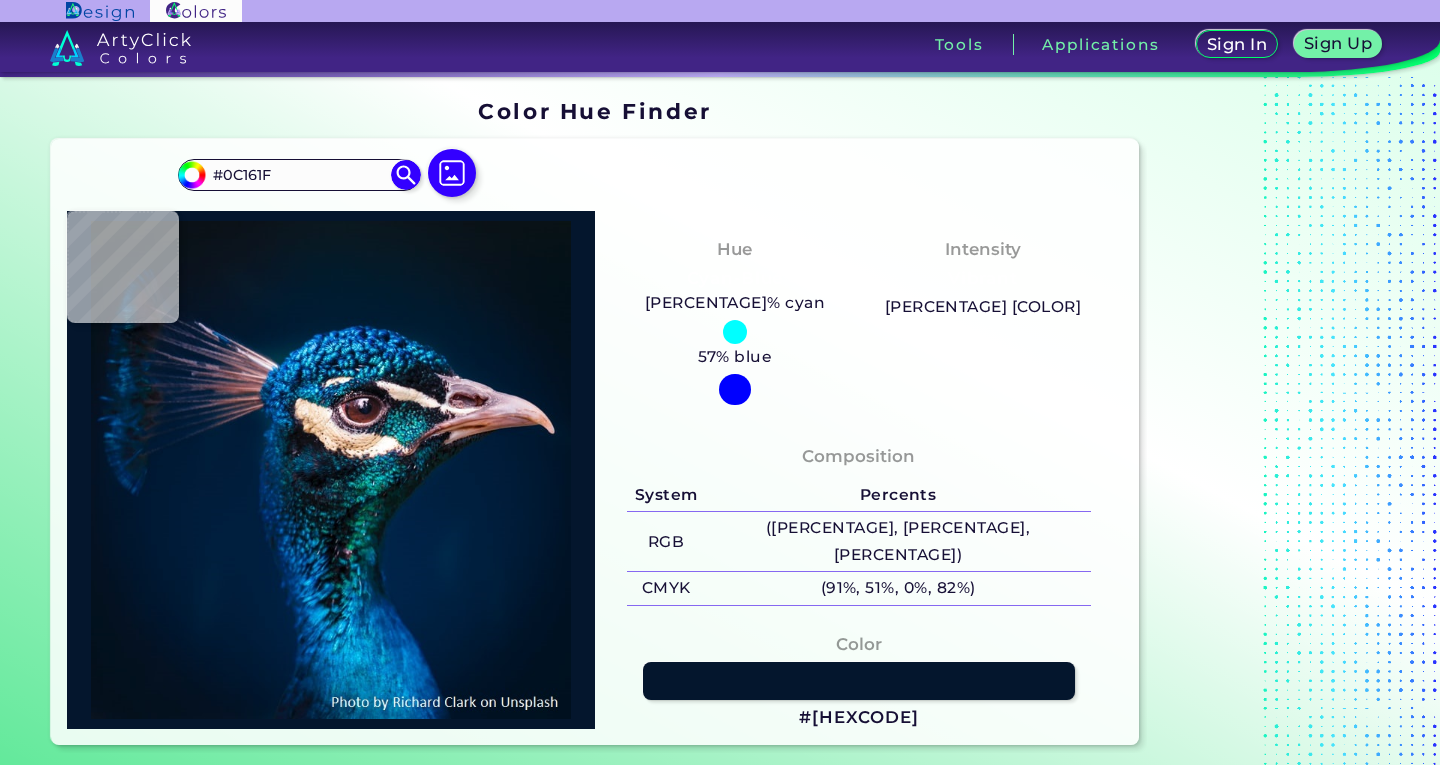 type on "#0b1820" 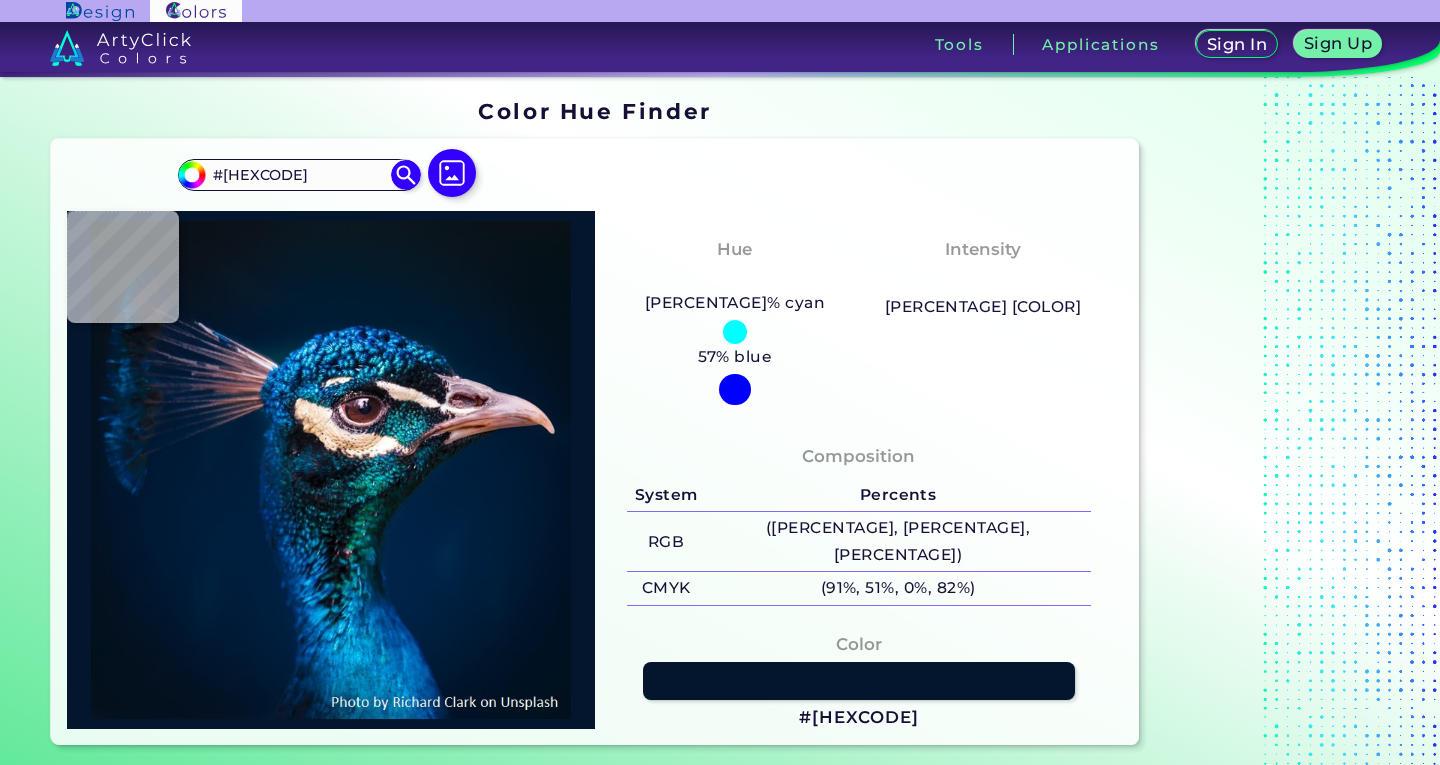 type on "#0a1920" 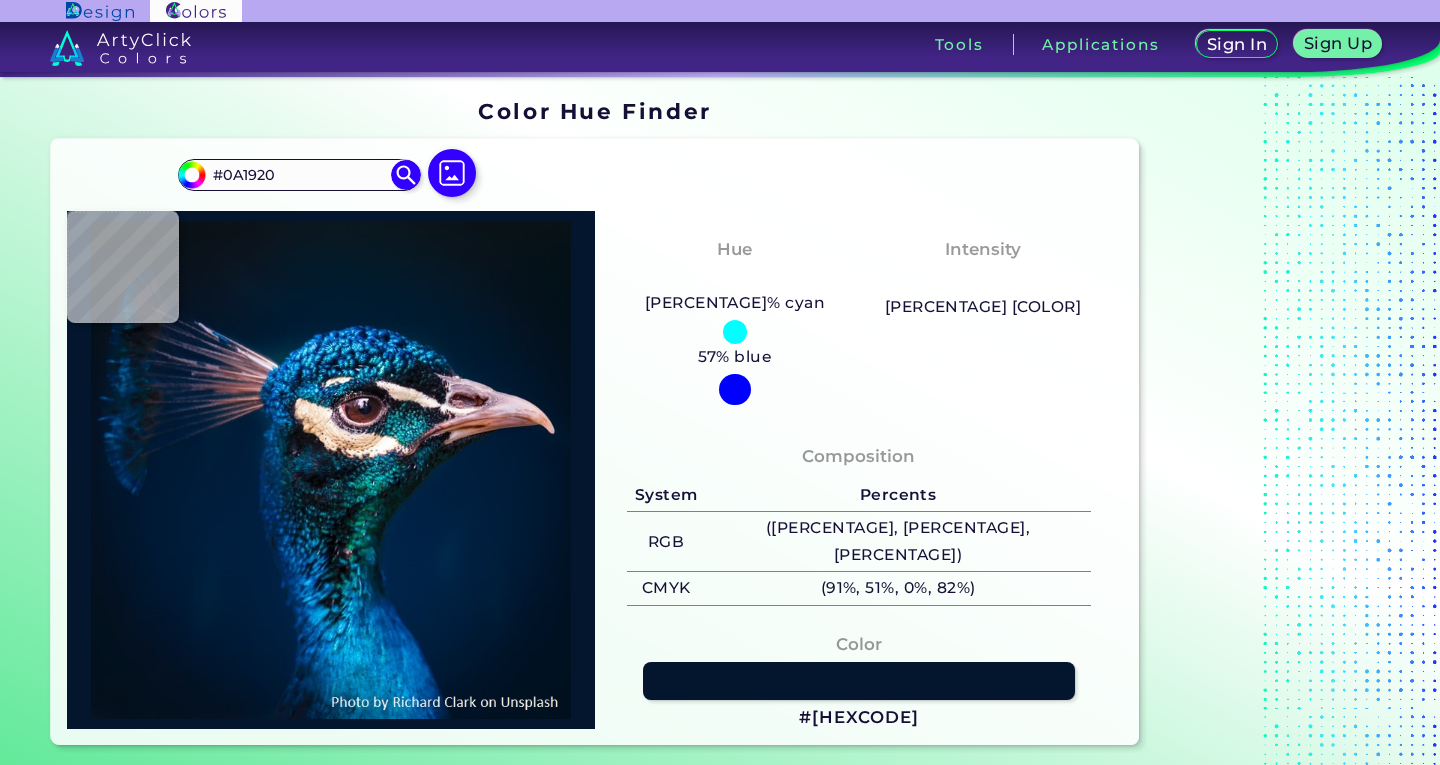 type on "#09171f" 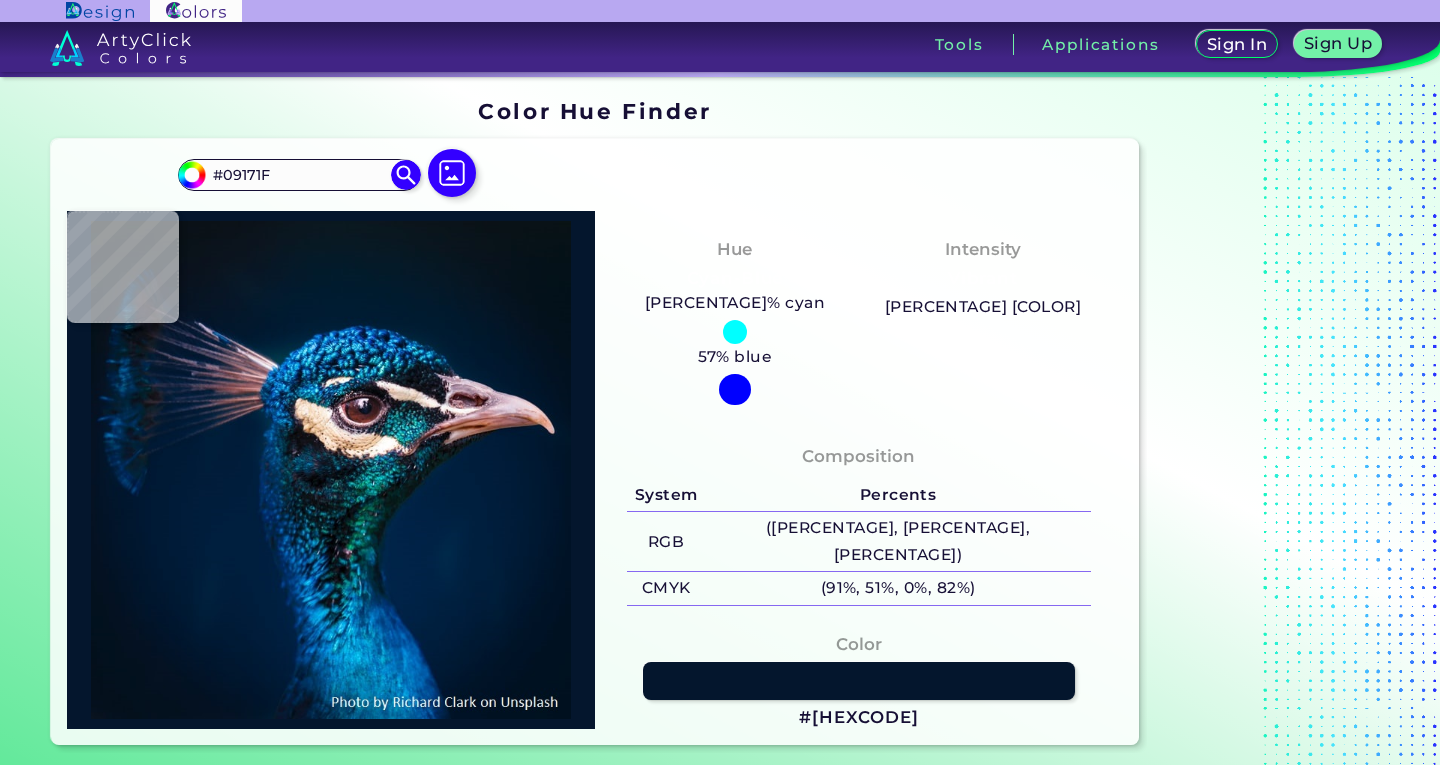 type on "#091720" 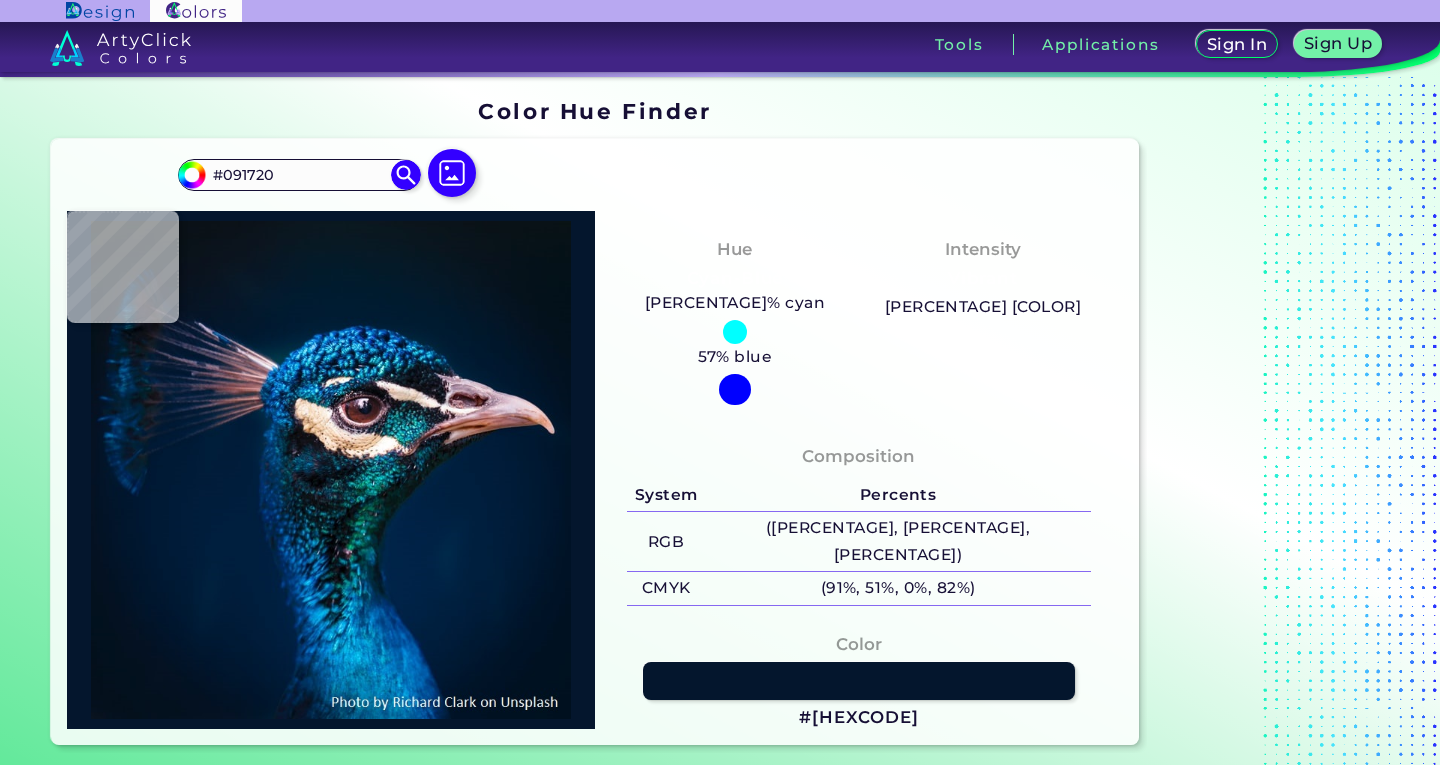 type on "#061721" 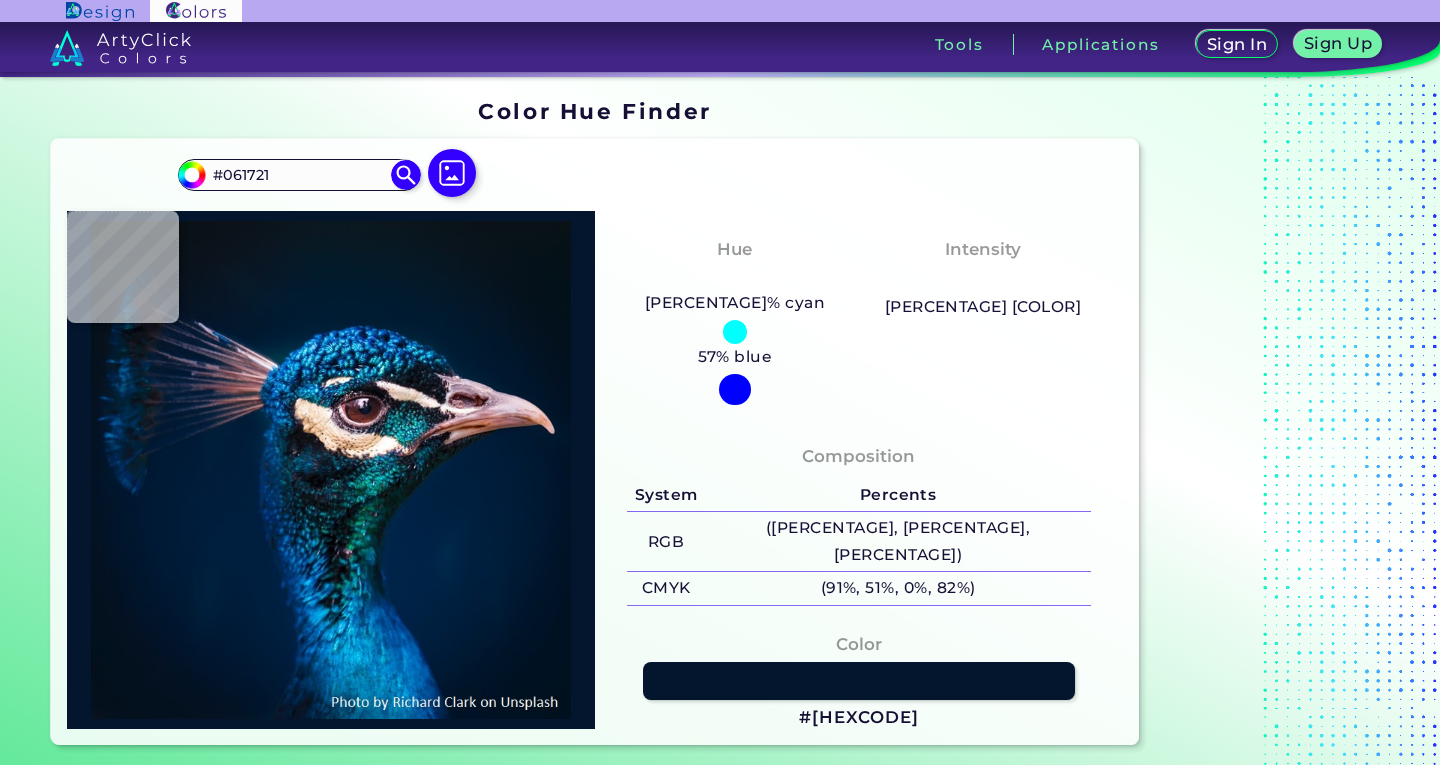 type on "[HEX]" 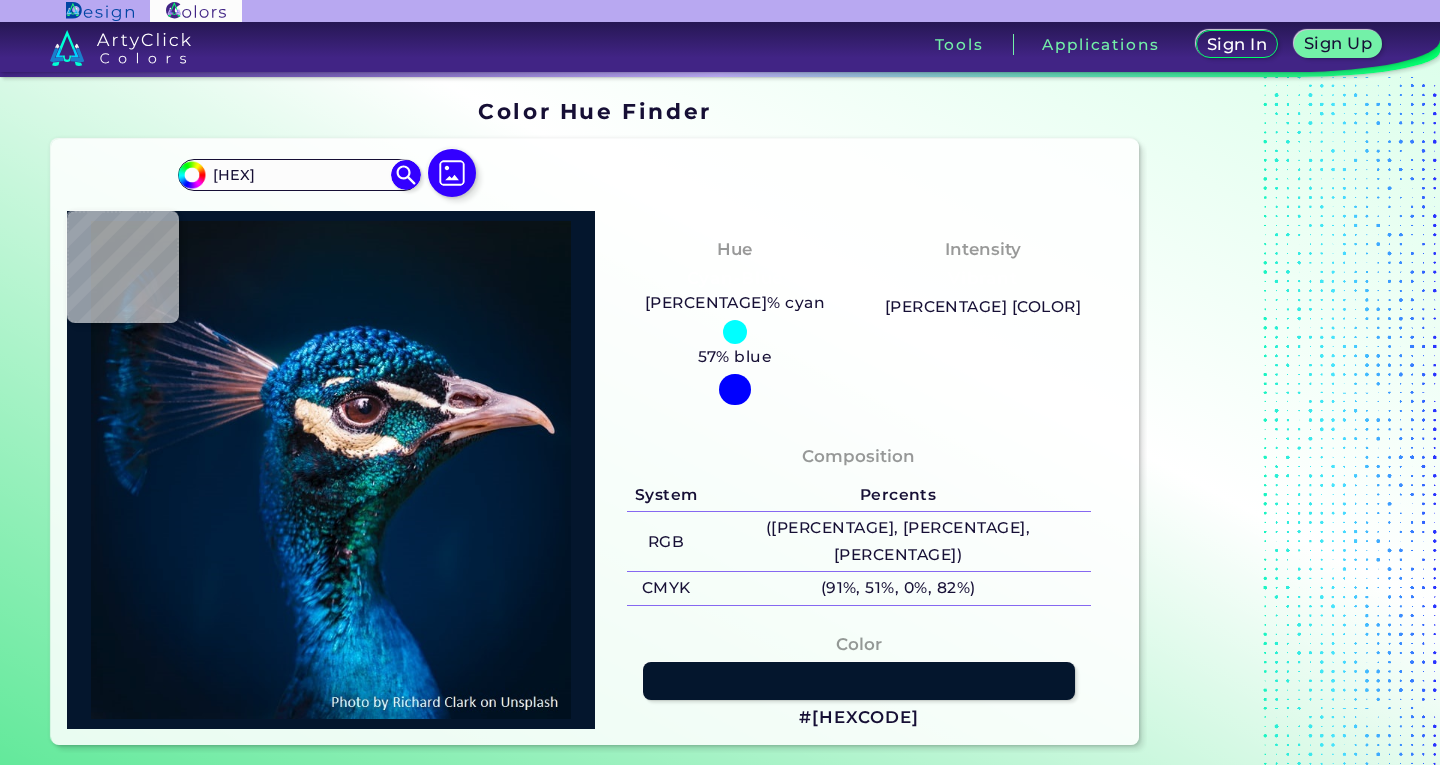 type on "#[HEXCODE]" 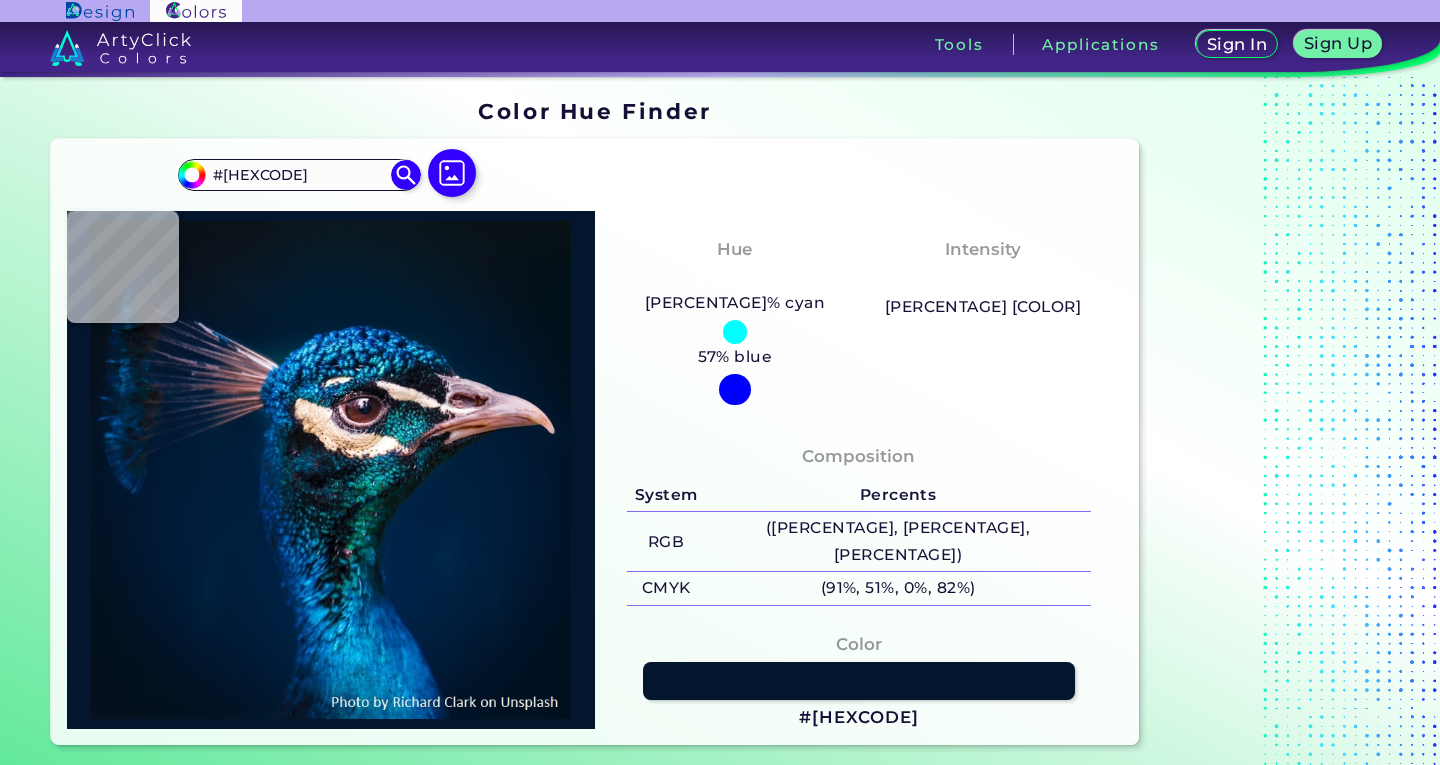 type on "#04121f" 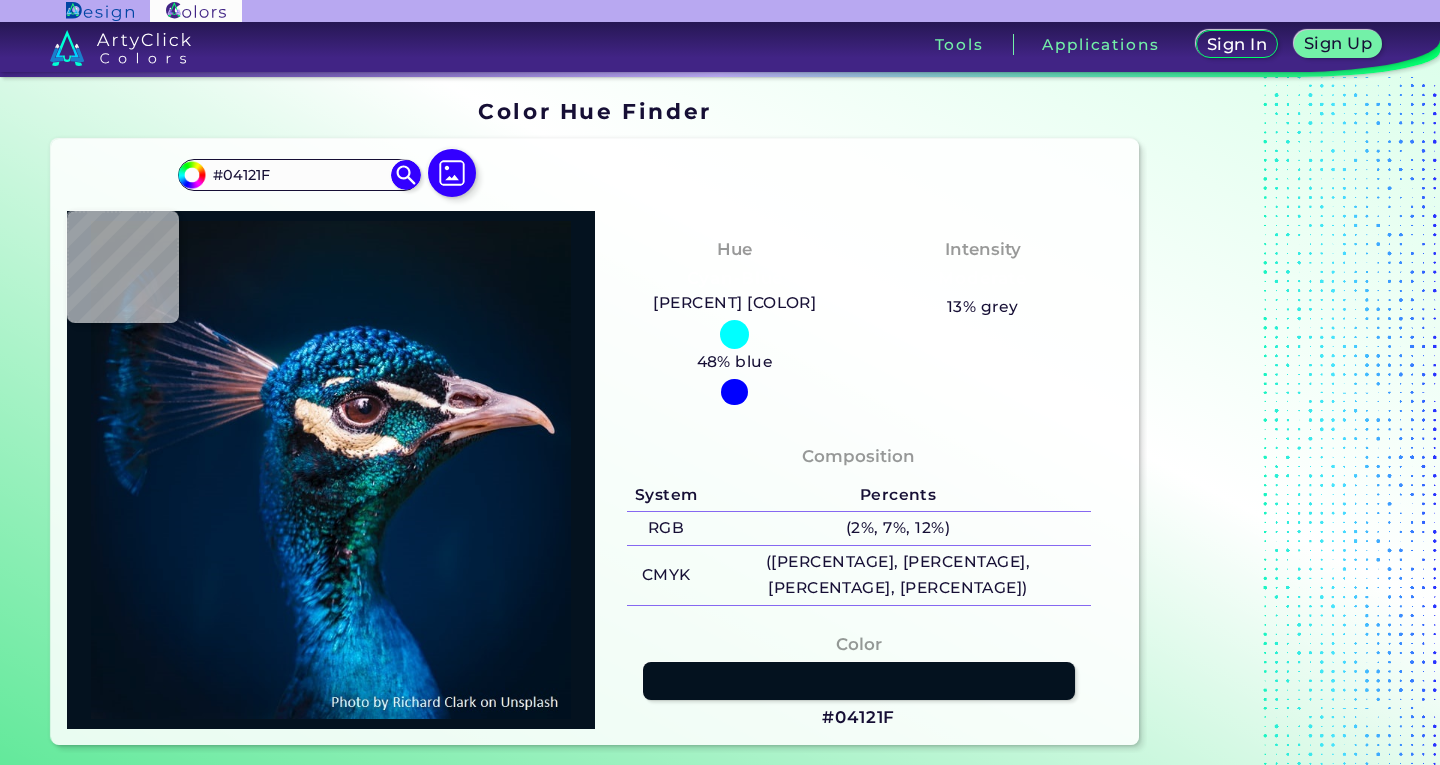 type on "#04121e" 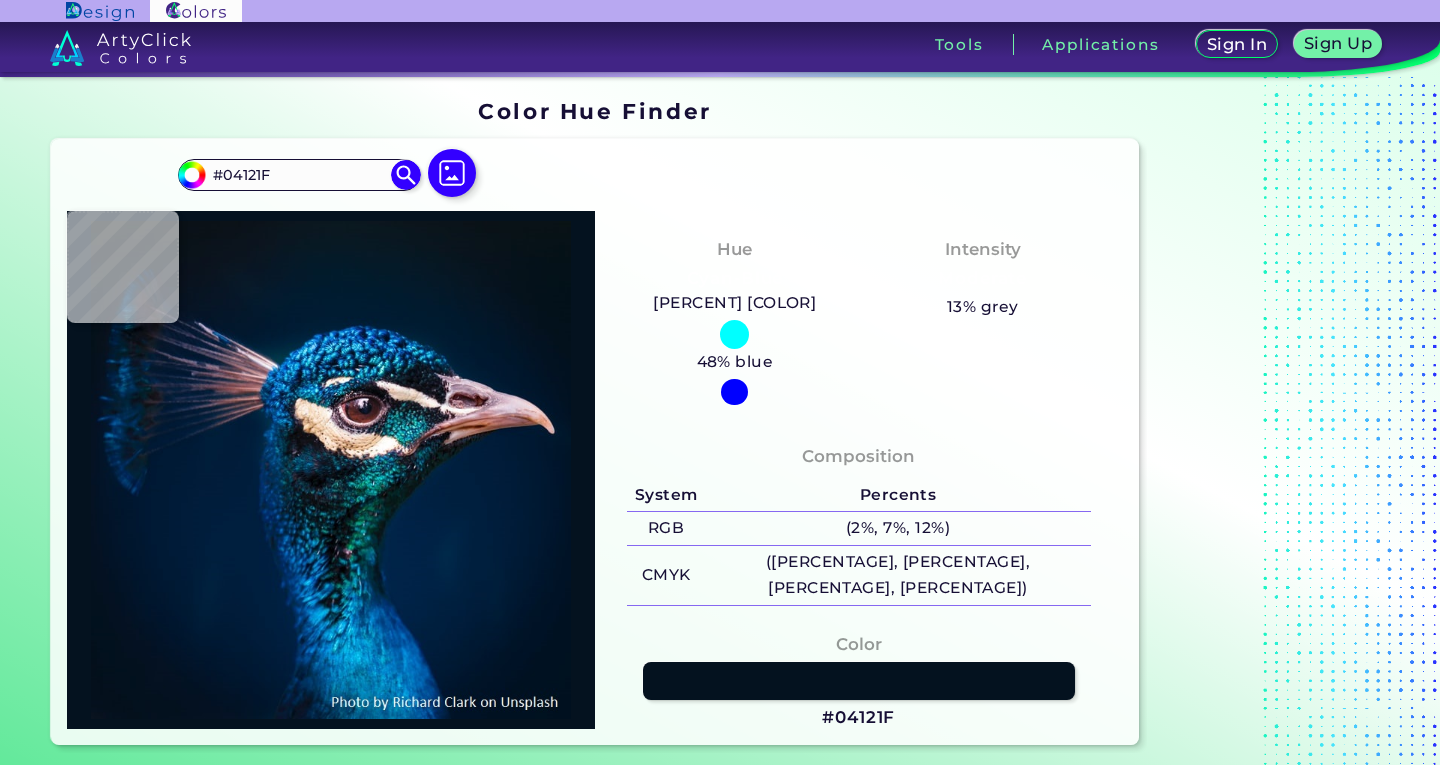 type on "#[HEXCODE]" 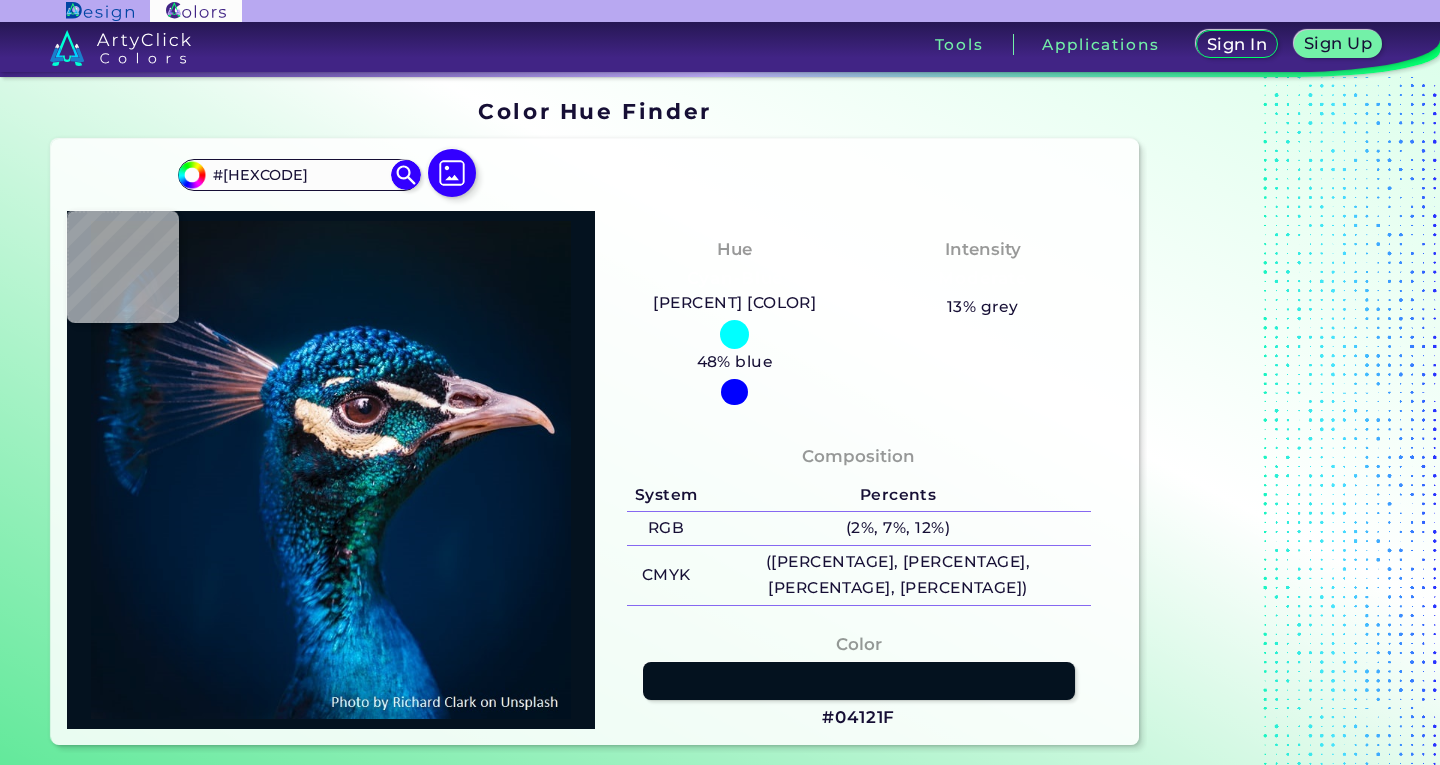 type on "[HEX]" 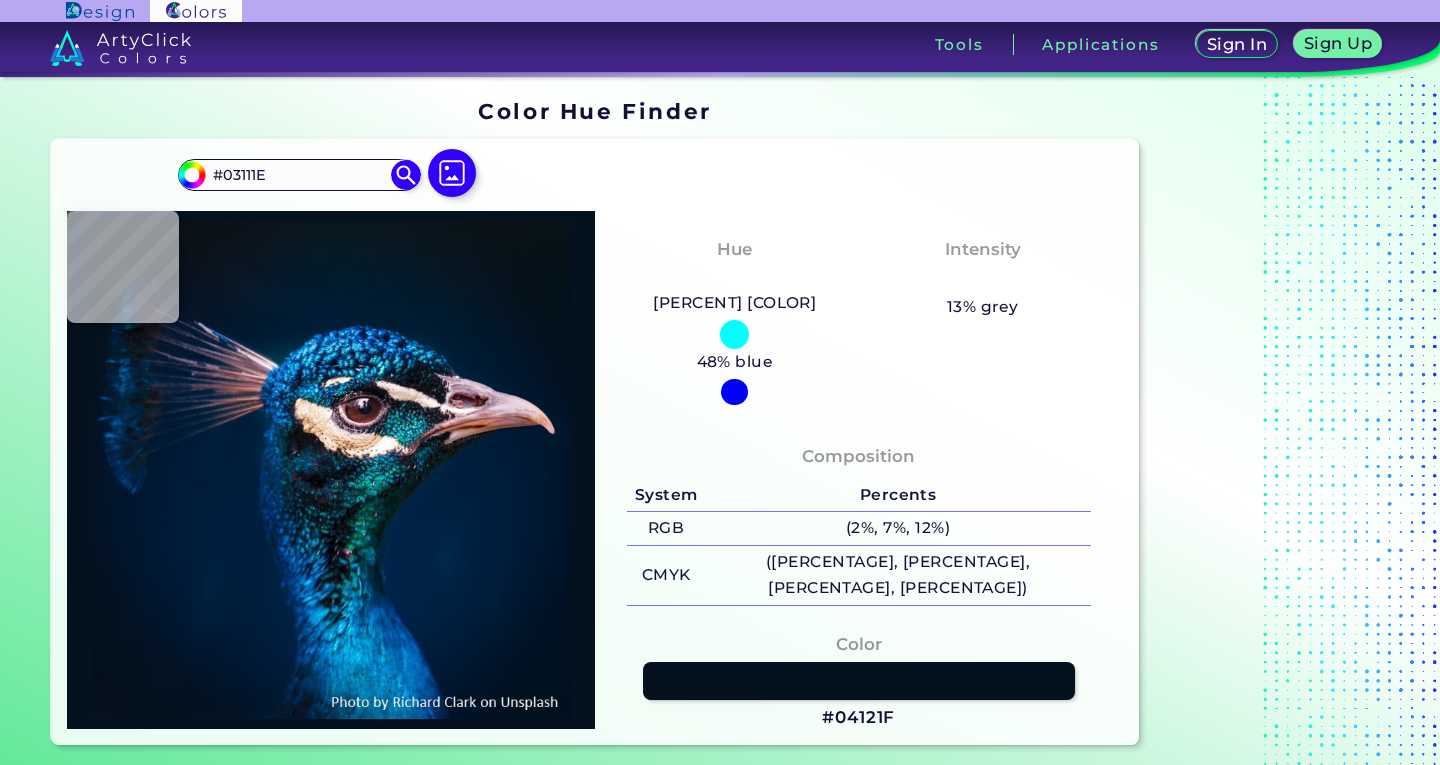 type on "#03111c" 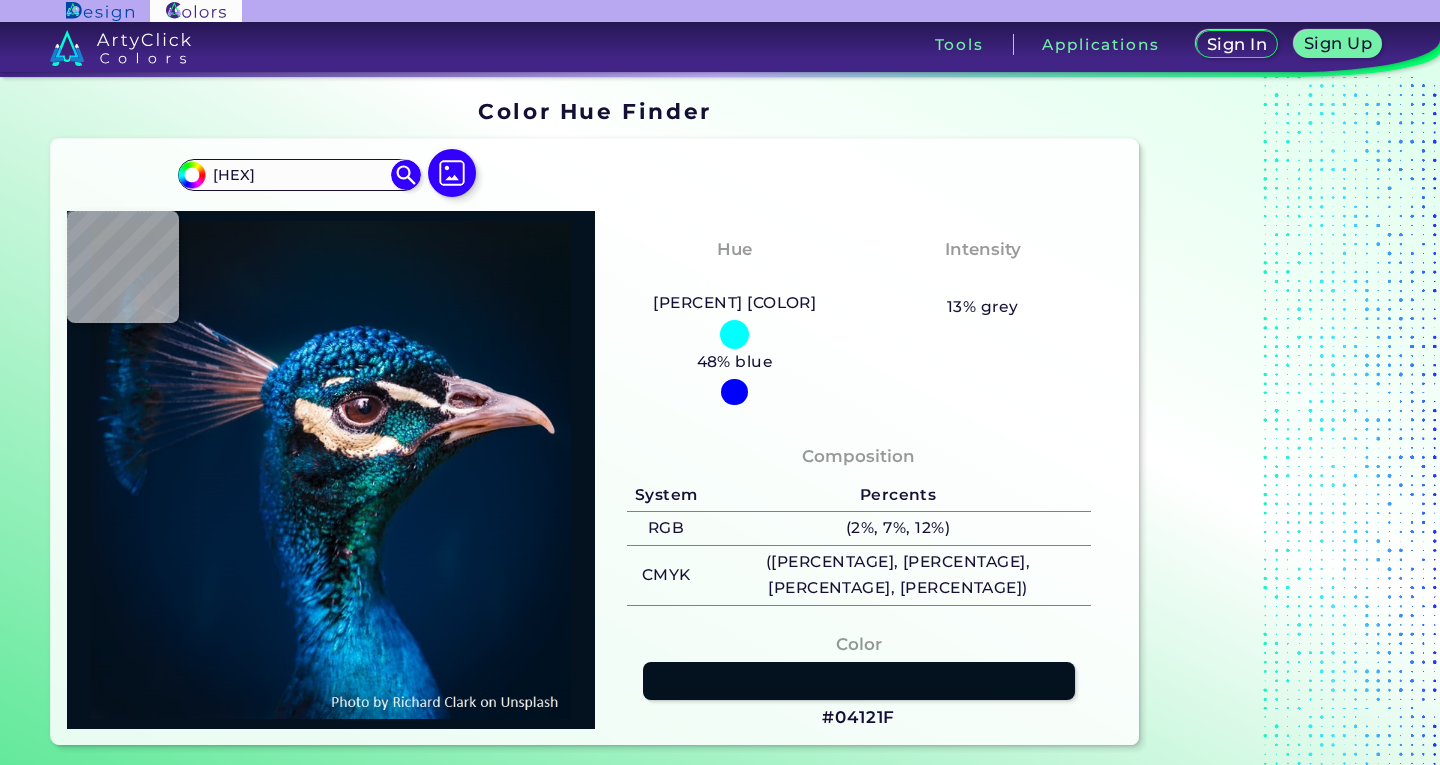 type on "#000000" 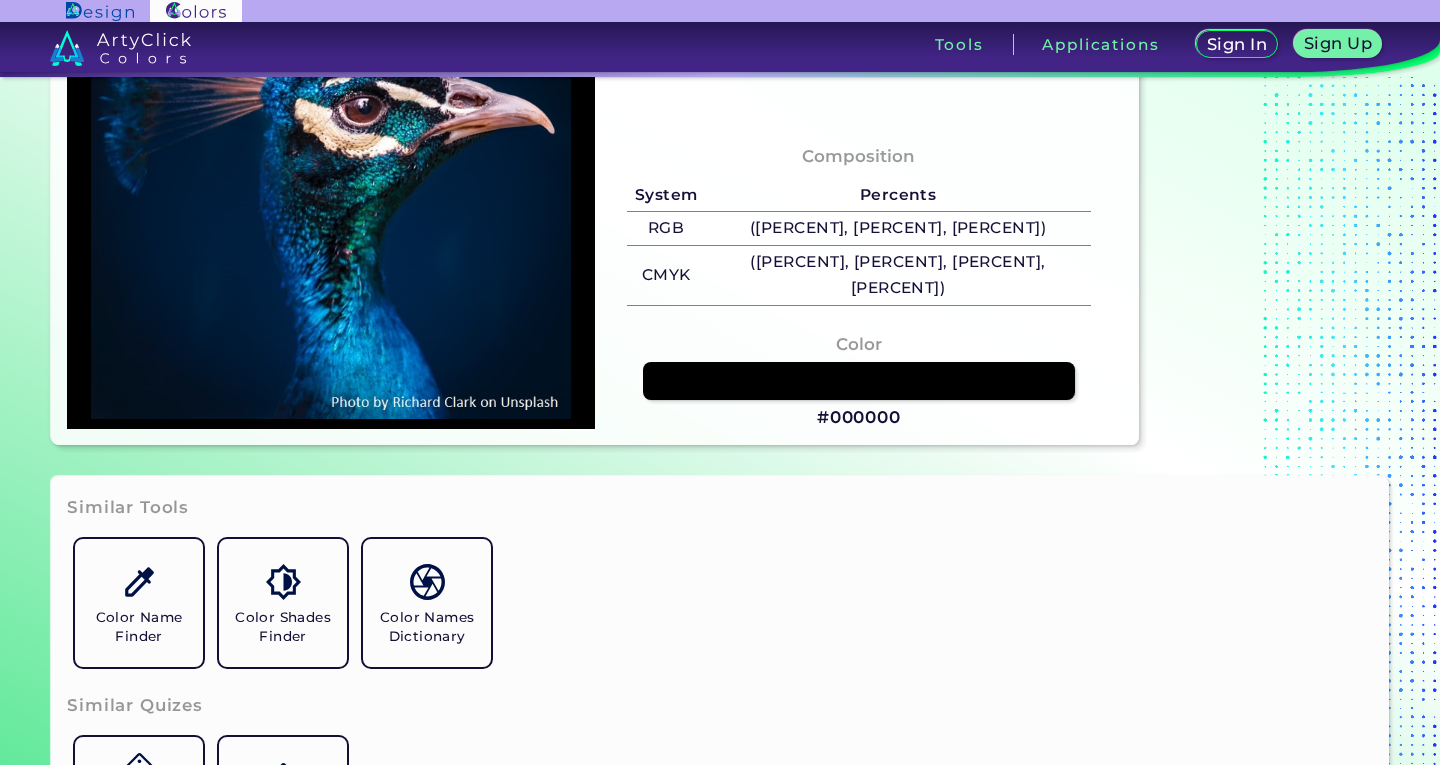 type on "#001220" 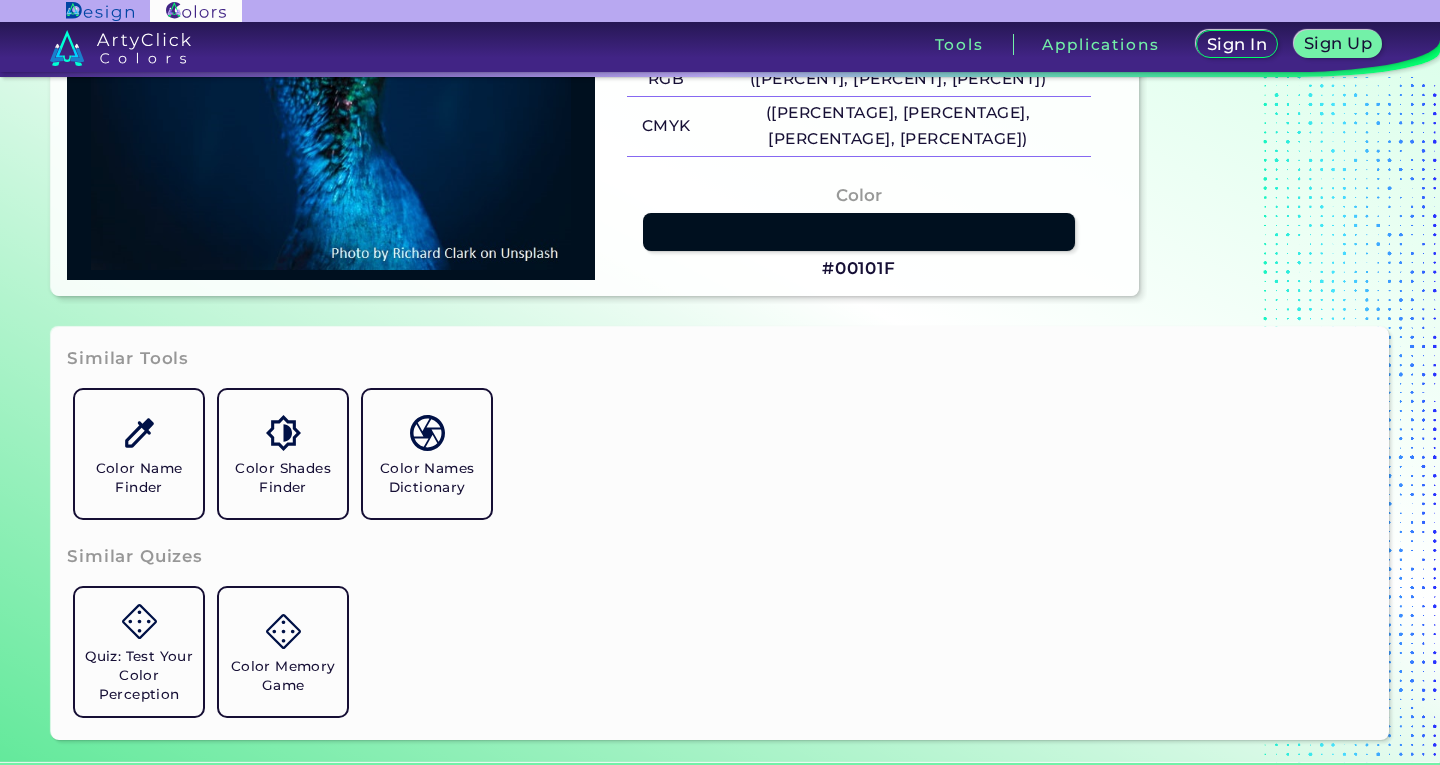scroll, scrollTop: 300, scrollLeft: 0, axis: vertical 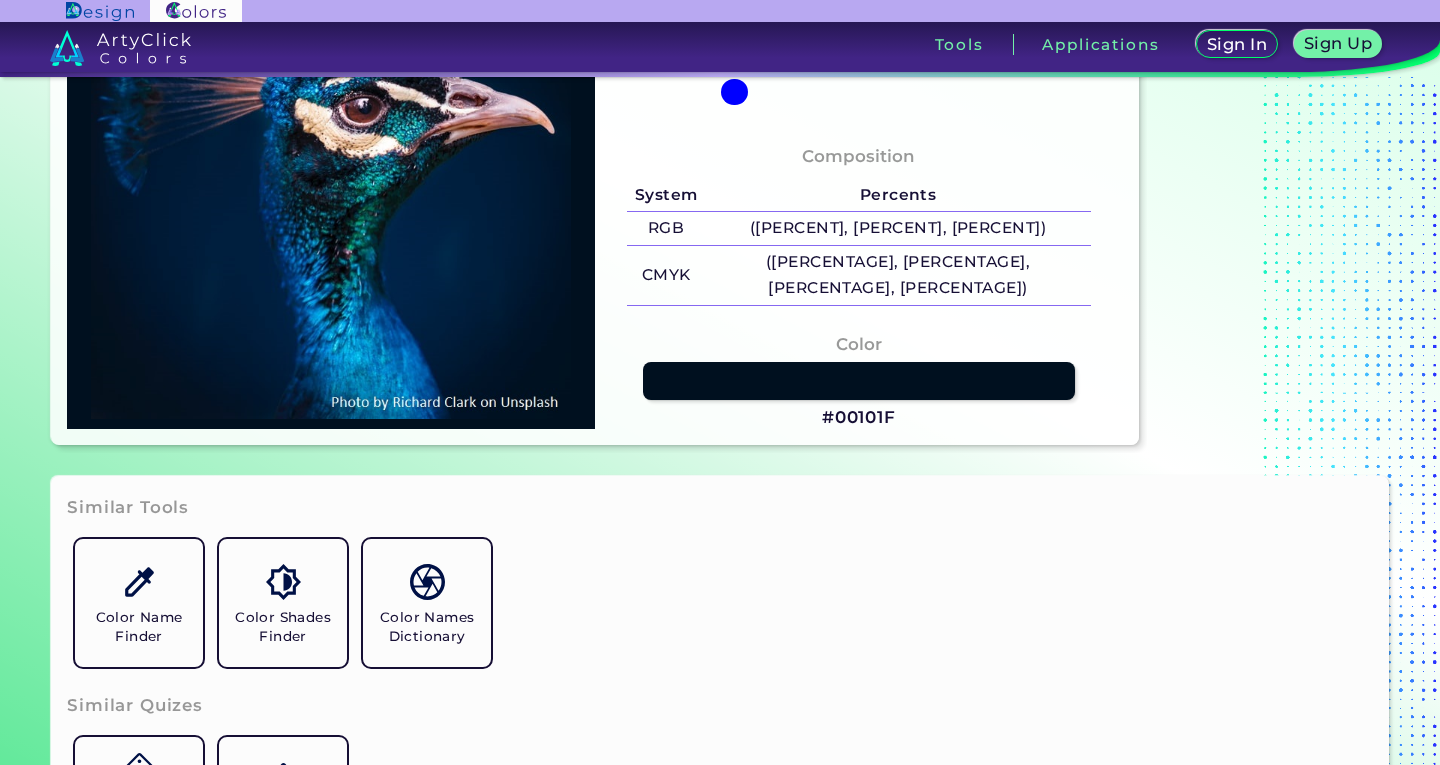type on "#[HEXCODE]" 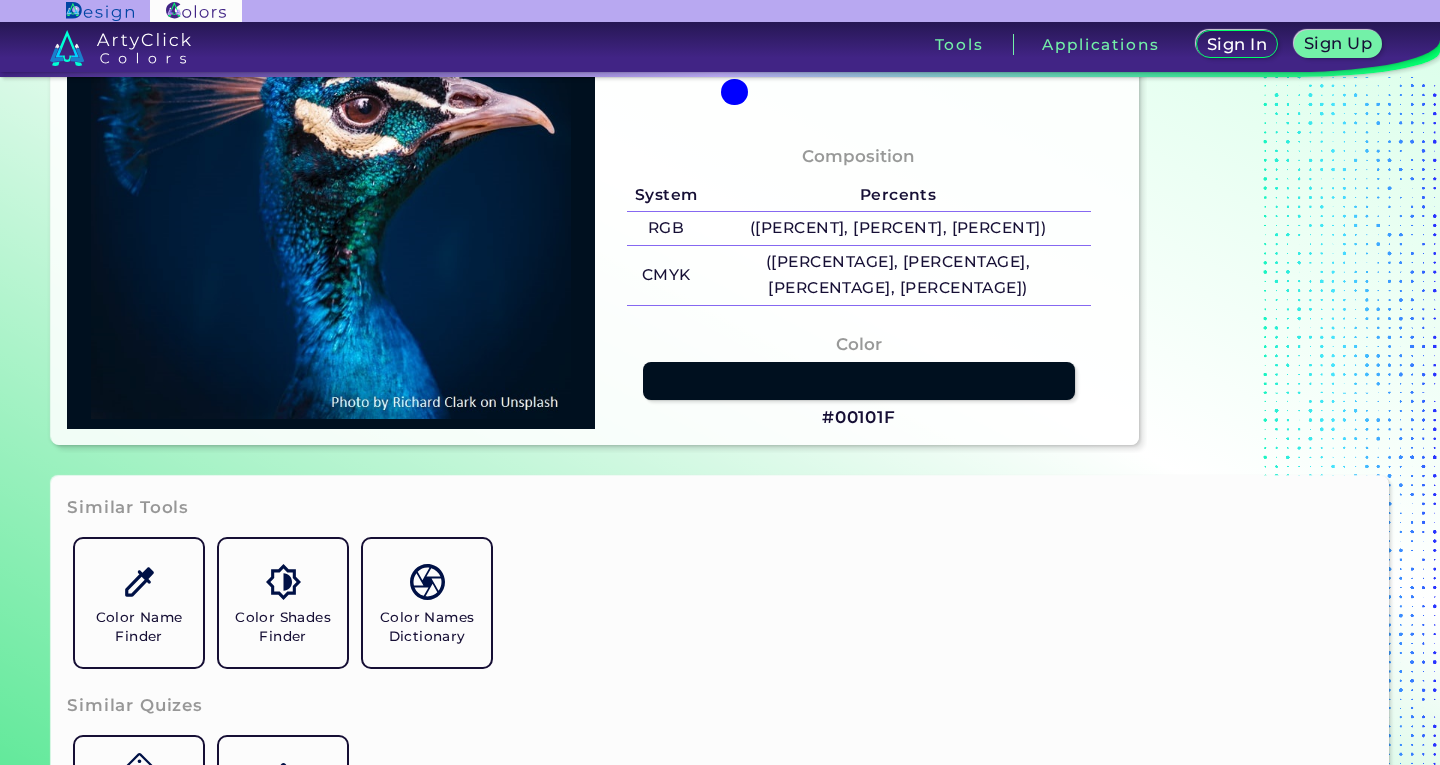 type on "#01172C" 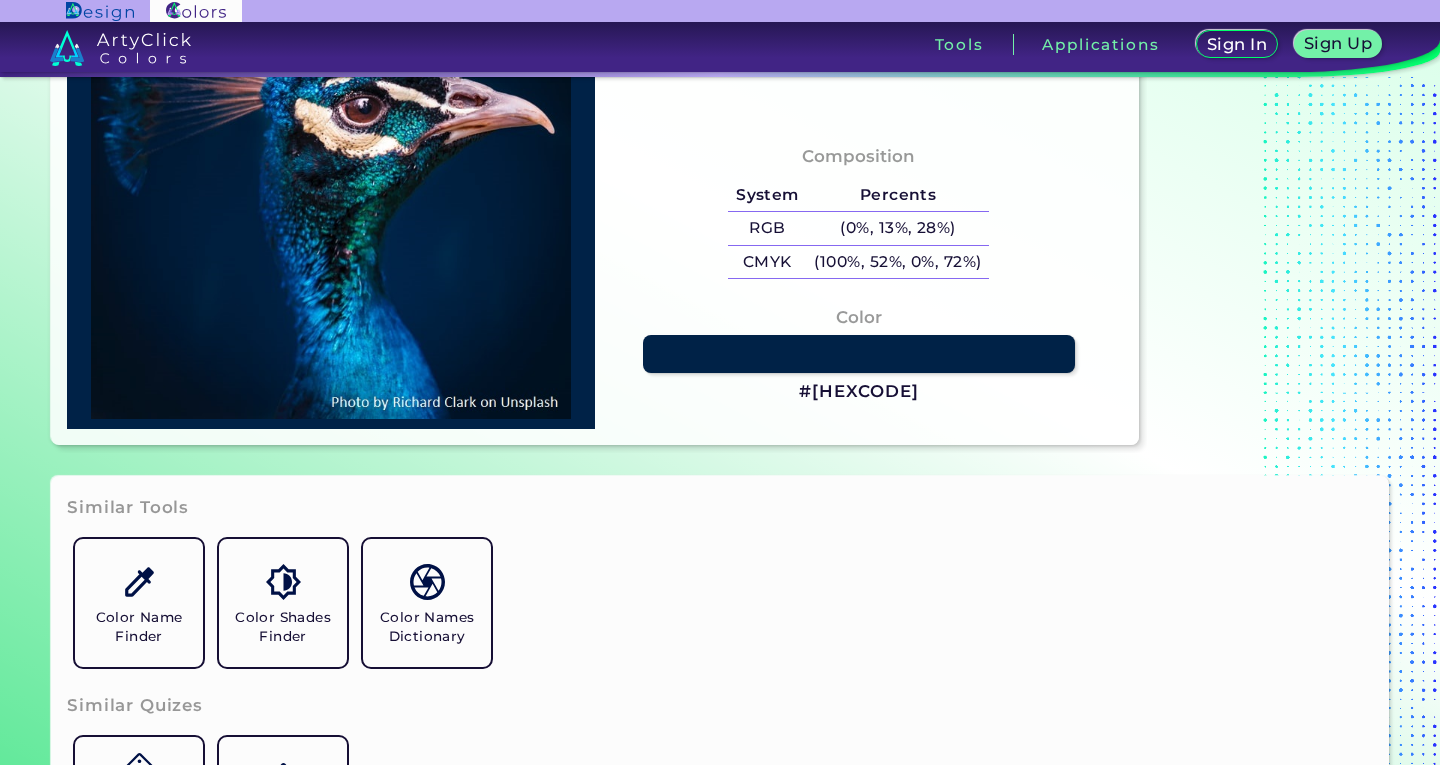 type on "#002245" 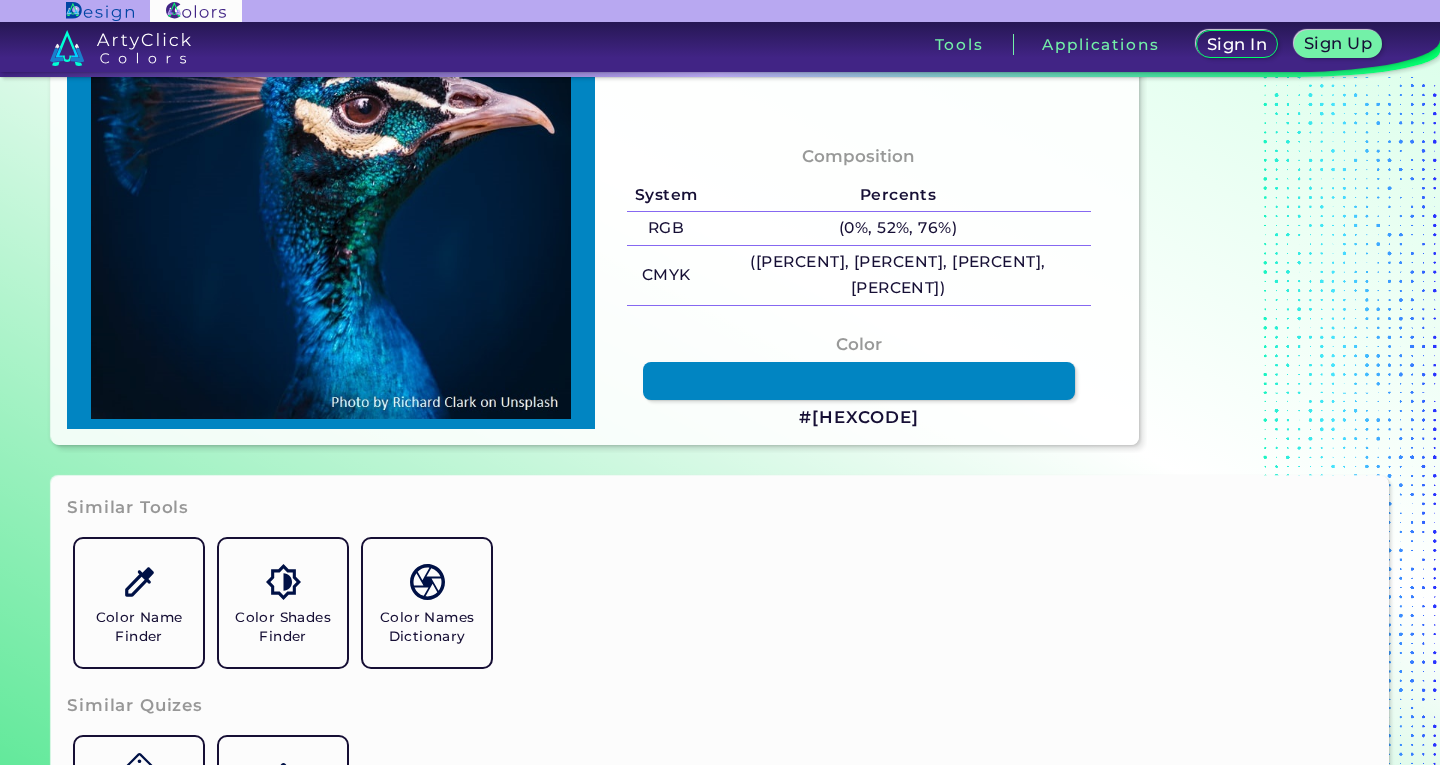 type on "[HEX]" 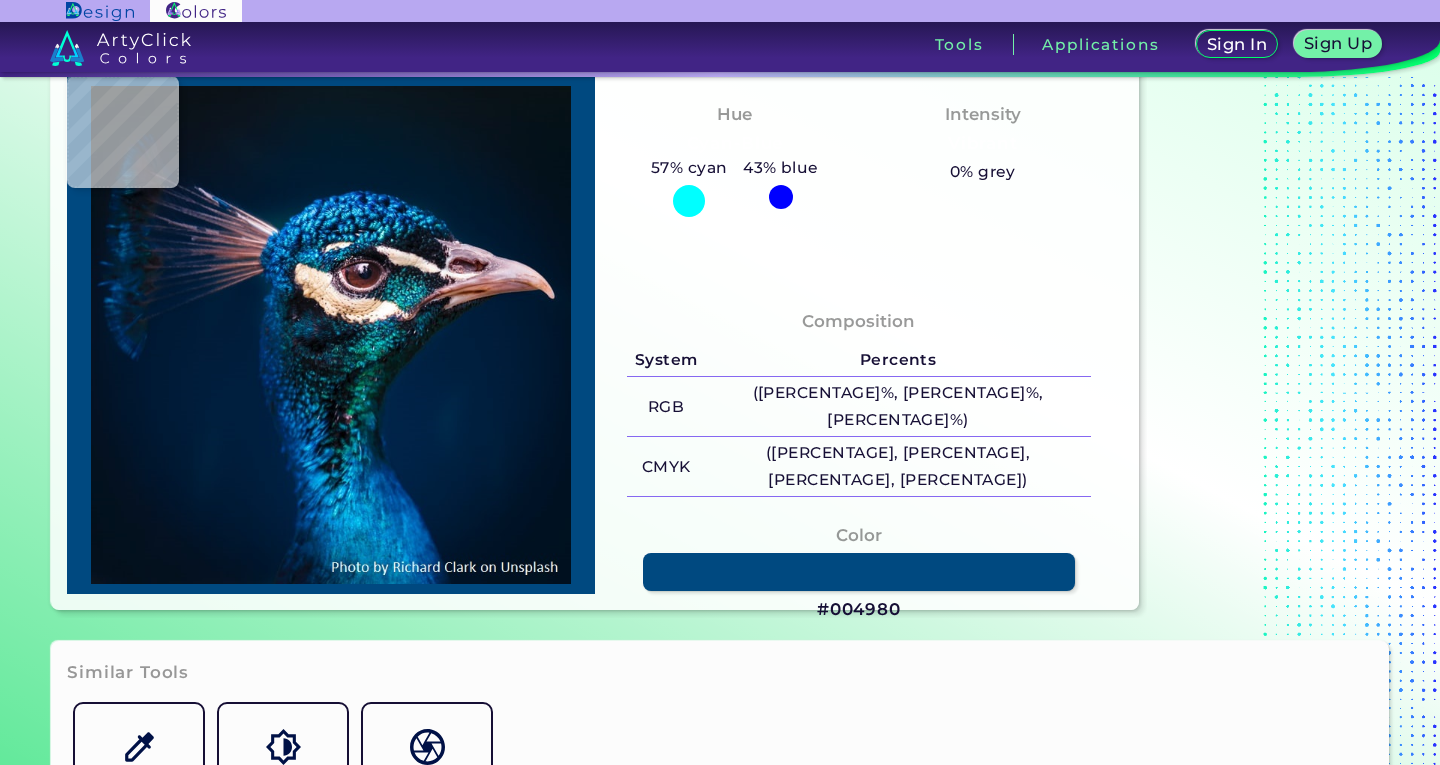 type on "#30afe2" 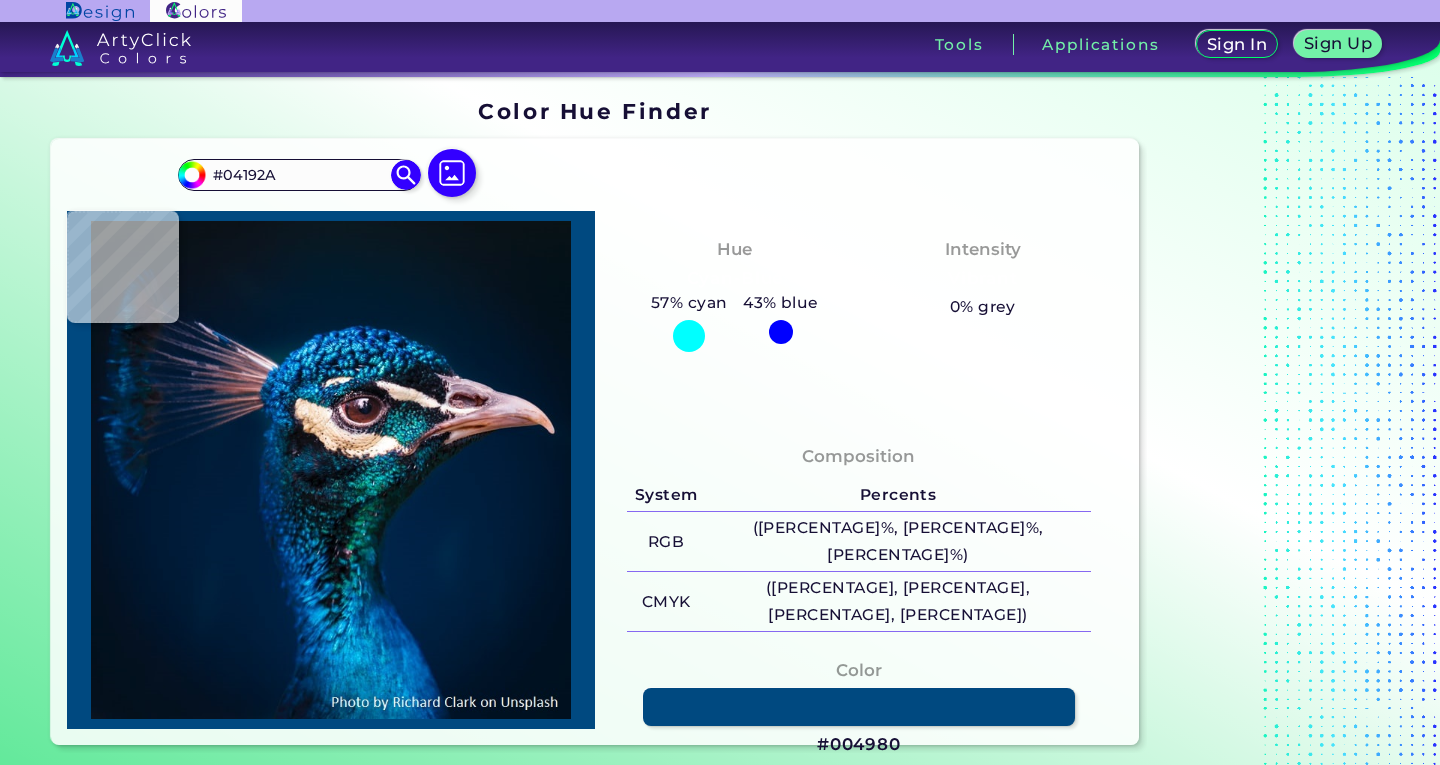 type on "[HEX]" 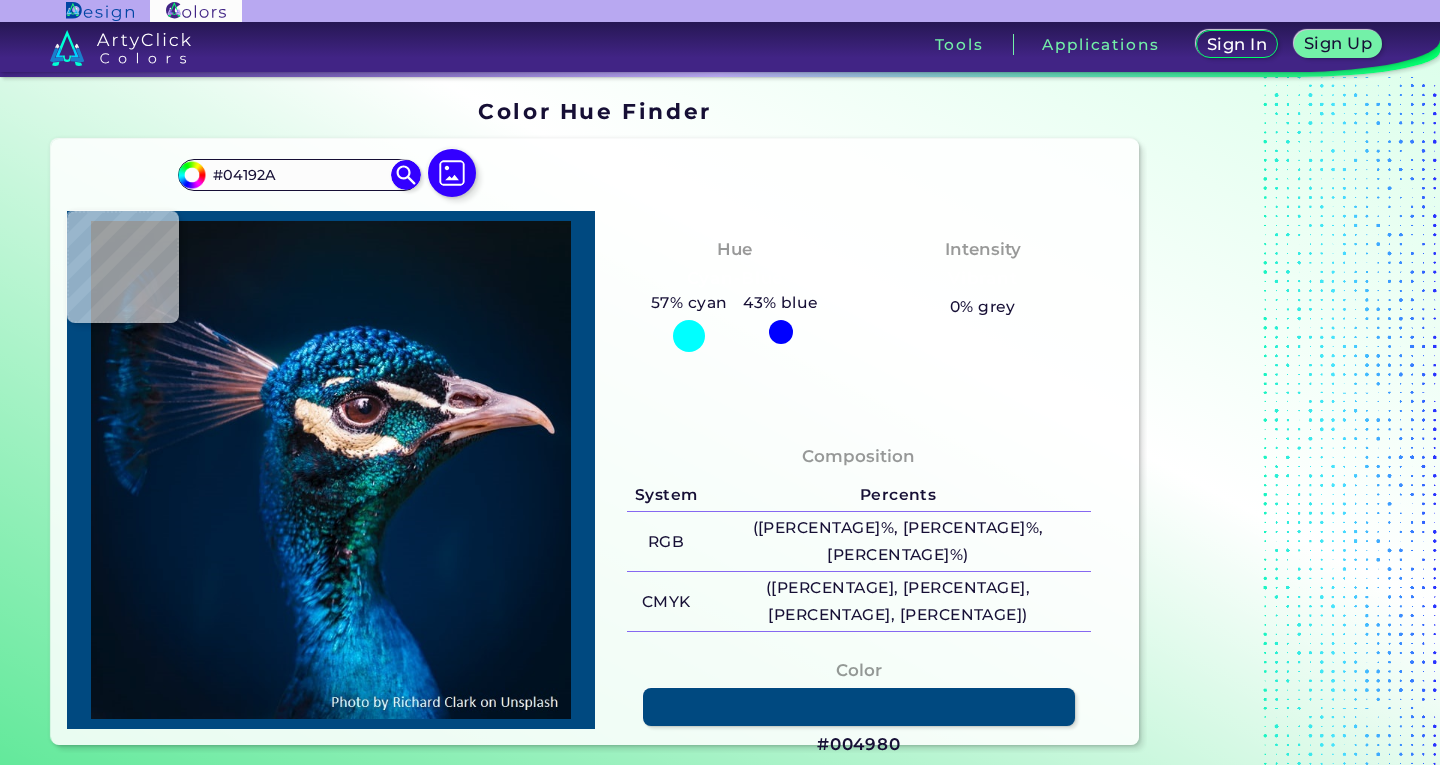 type on "[HEX]" 